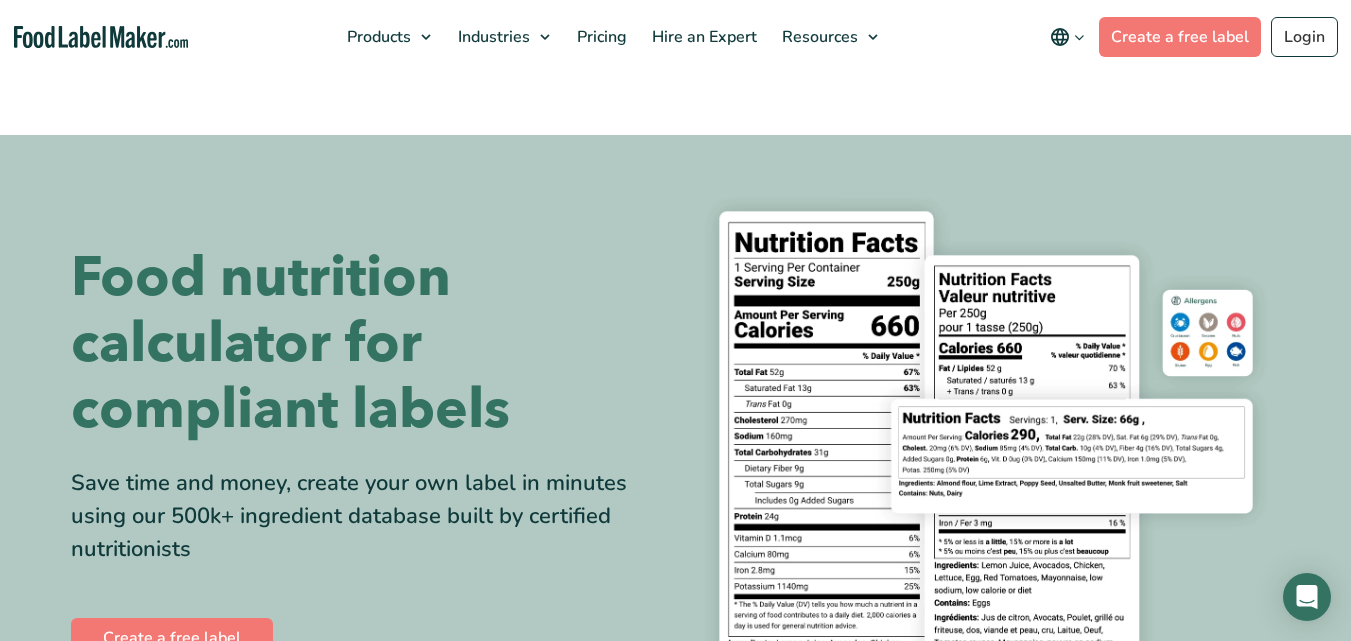 scroll, scrollTop: 0, scrollLeft: 0, axis: both 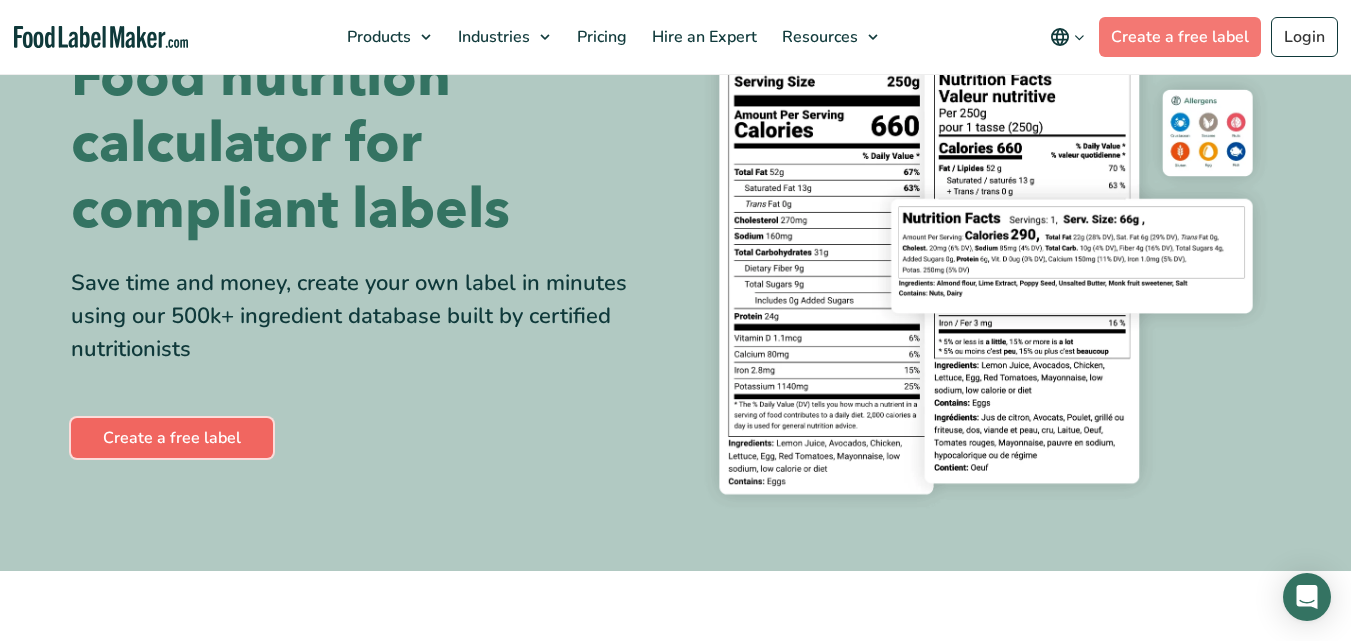 click on "Create a free label" at bounding box center (172, 438) 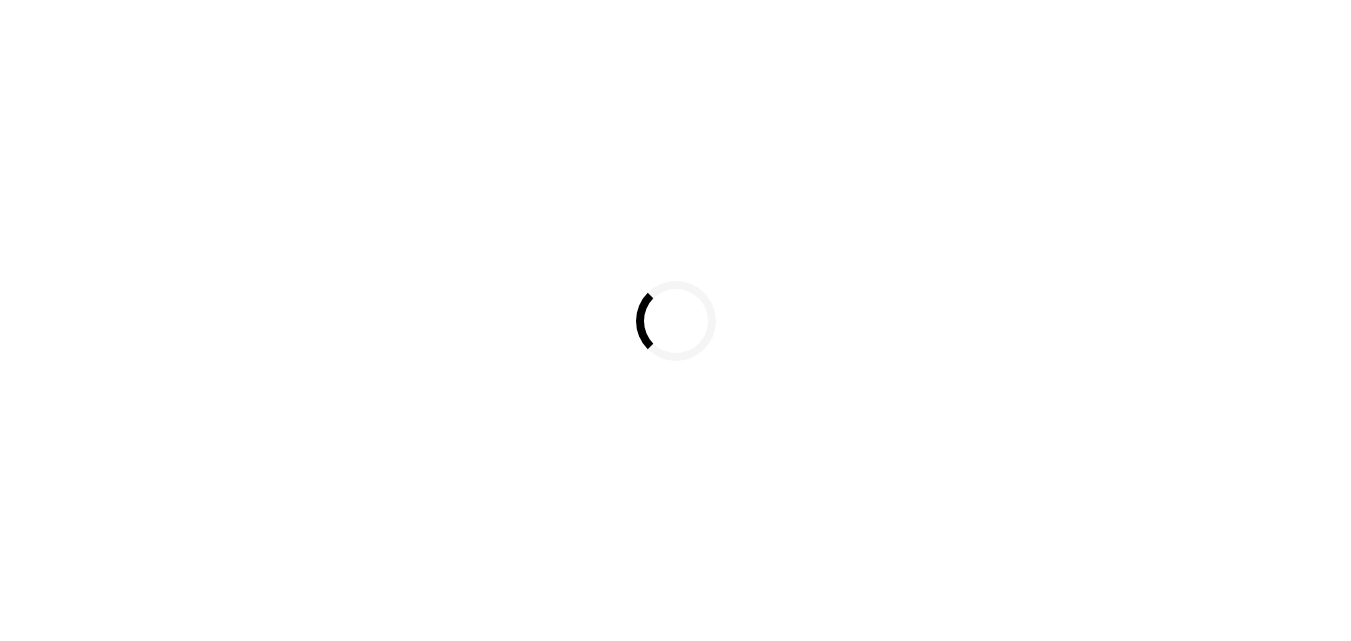 scroll, scrollTop: 0, scrollLeft: 0, axis: both 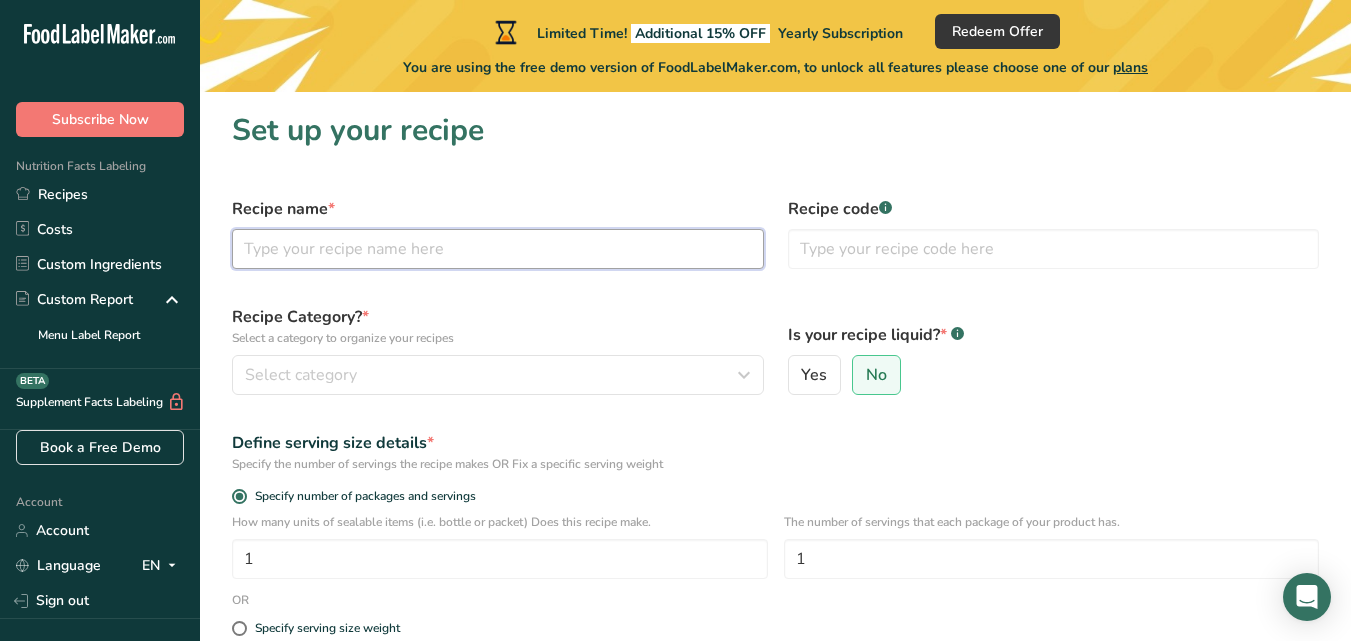 click at bounding box center (498, 249) 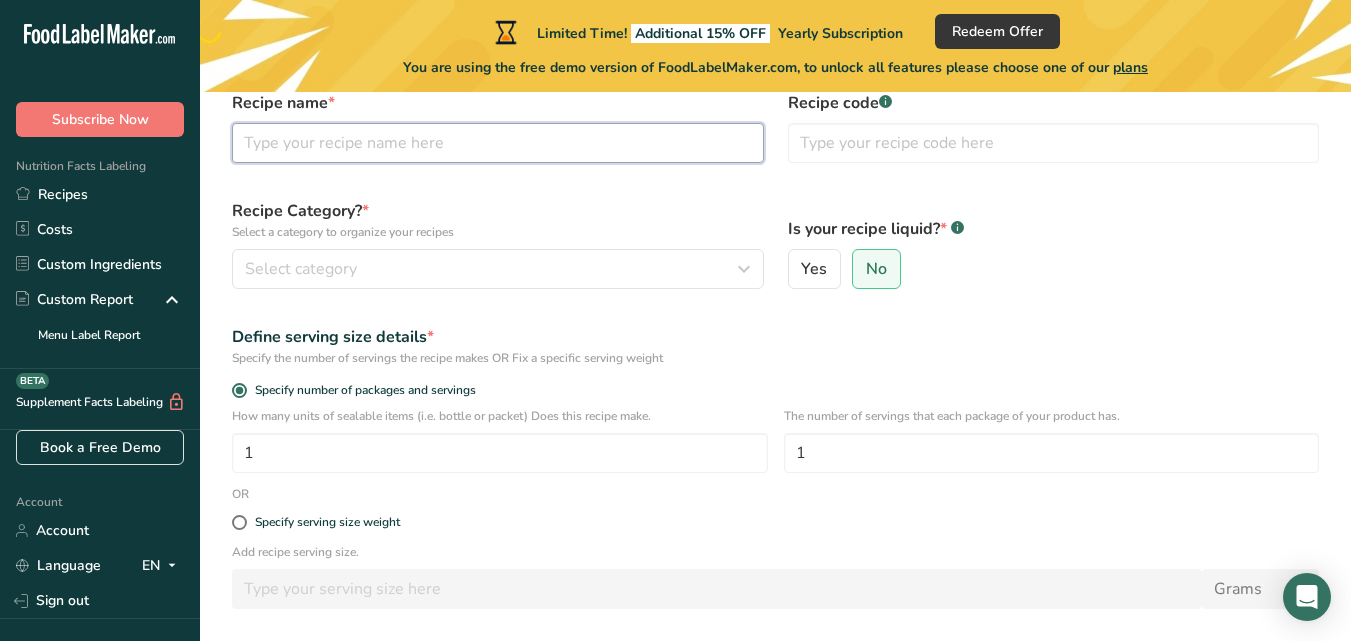 scroll, scrollTop: 70, scrollLeft: 0, axis: vertical 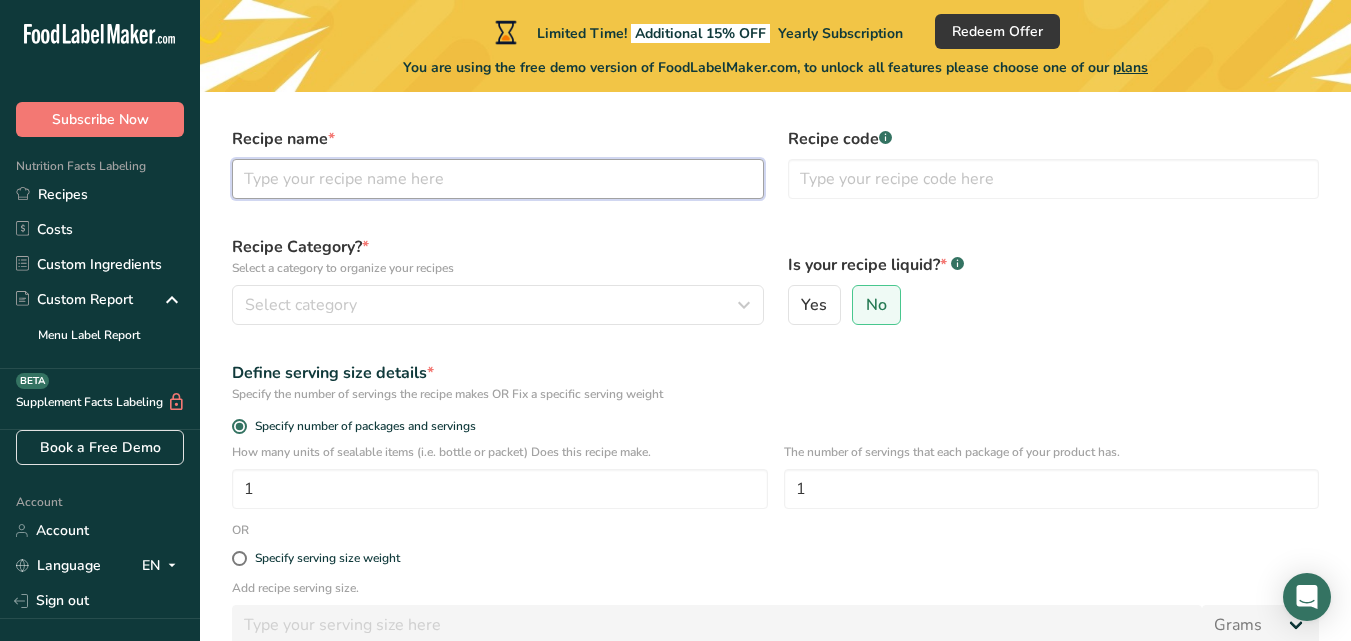 click at bounding box center (498, 179) 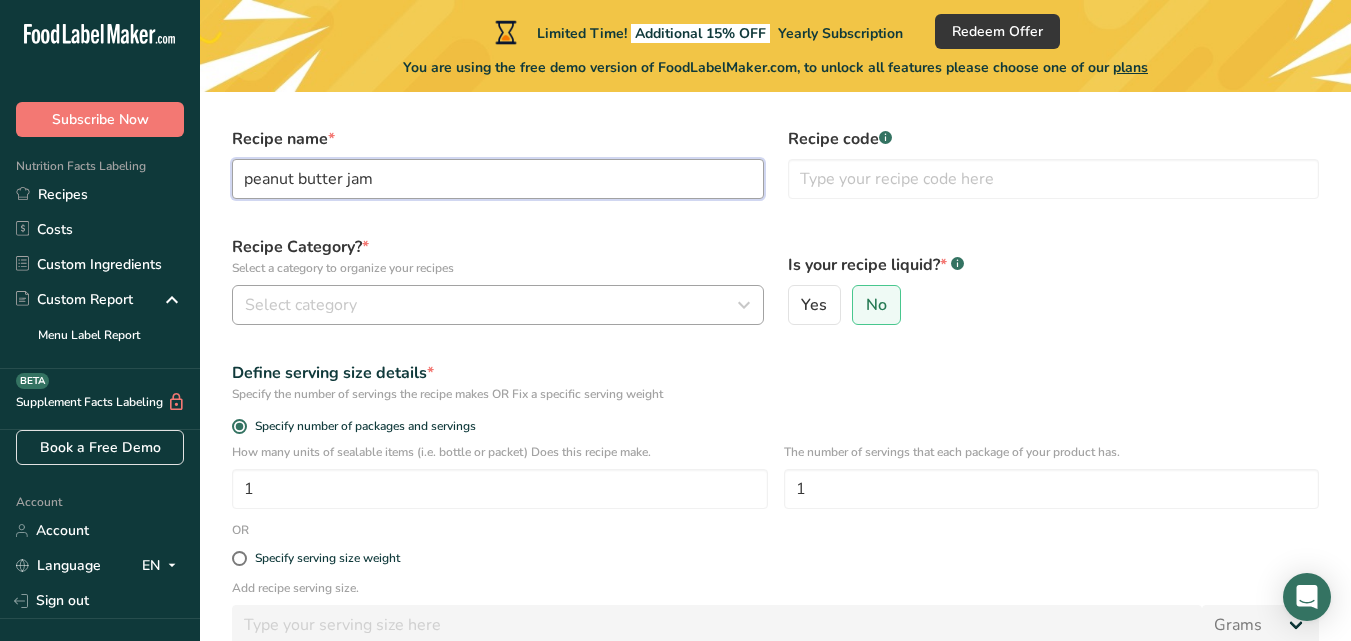 type on "peanut butter jam" 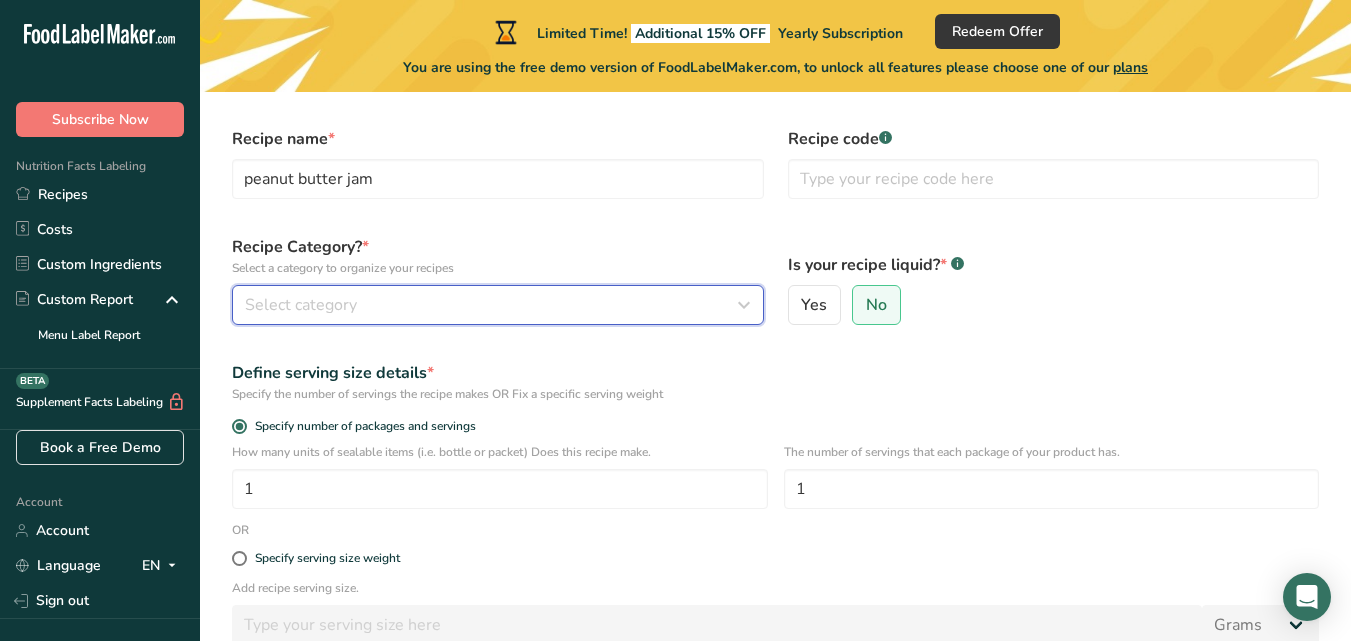 click at bounding box center [744, 305] 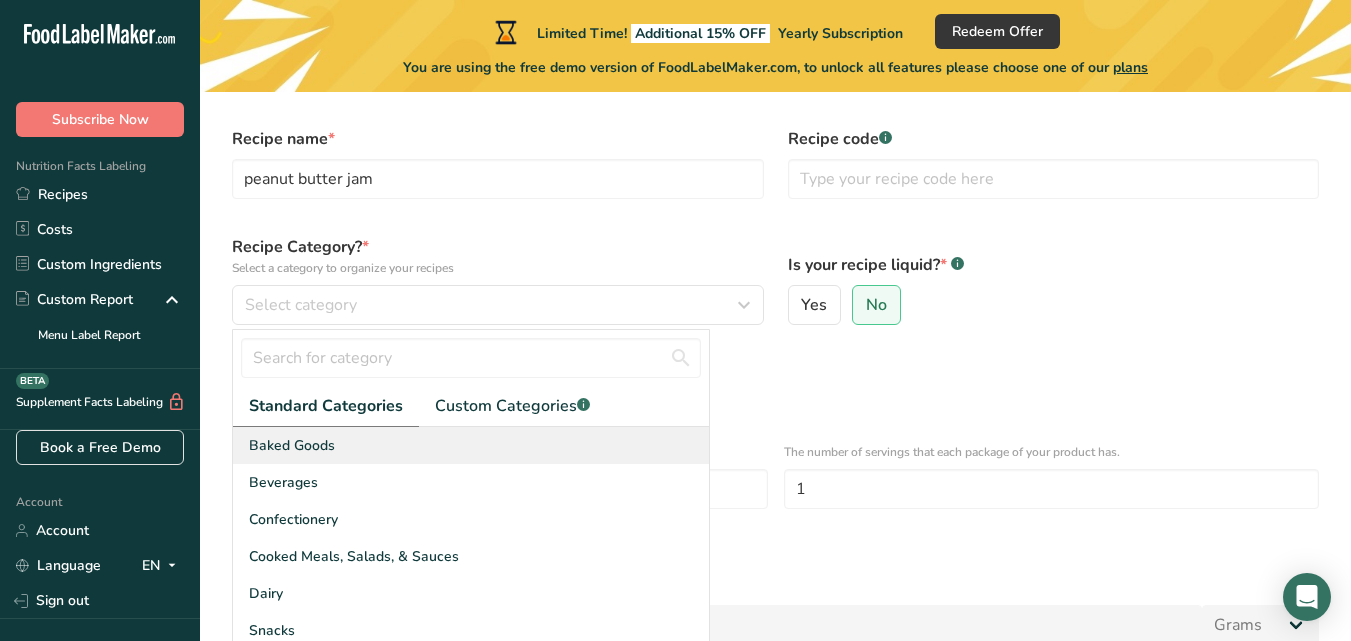 click on "Baked Goods" at bounding box center [471, 445] 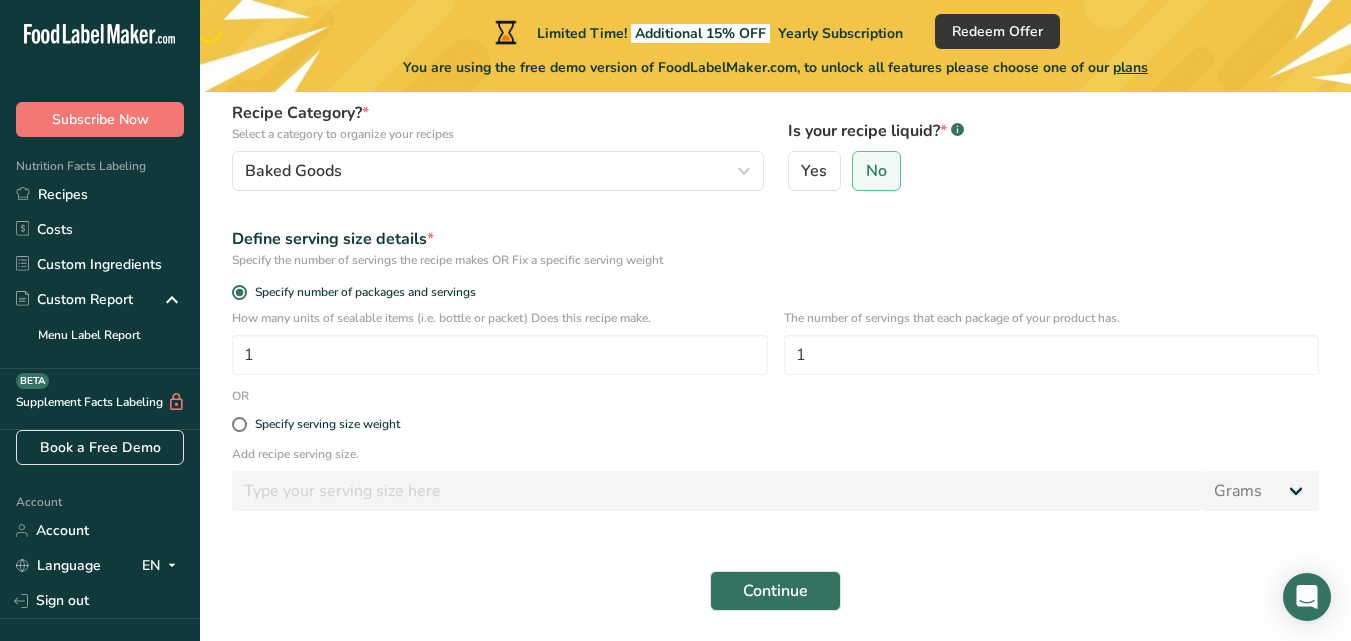 scroll, scrollTop: 70, scrollLeft: 0, axis: vertical 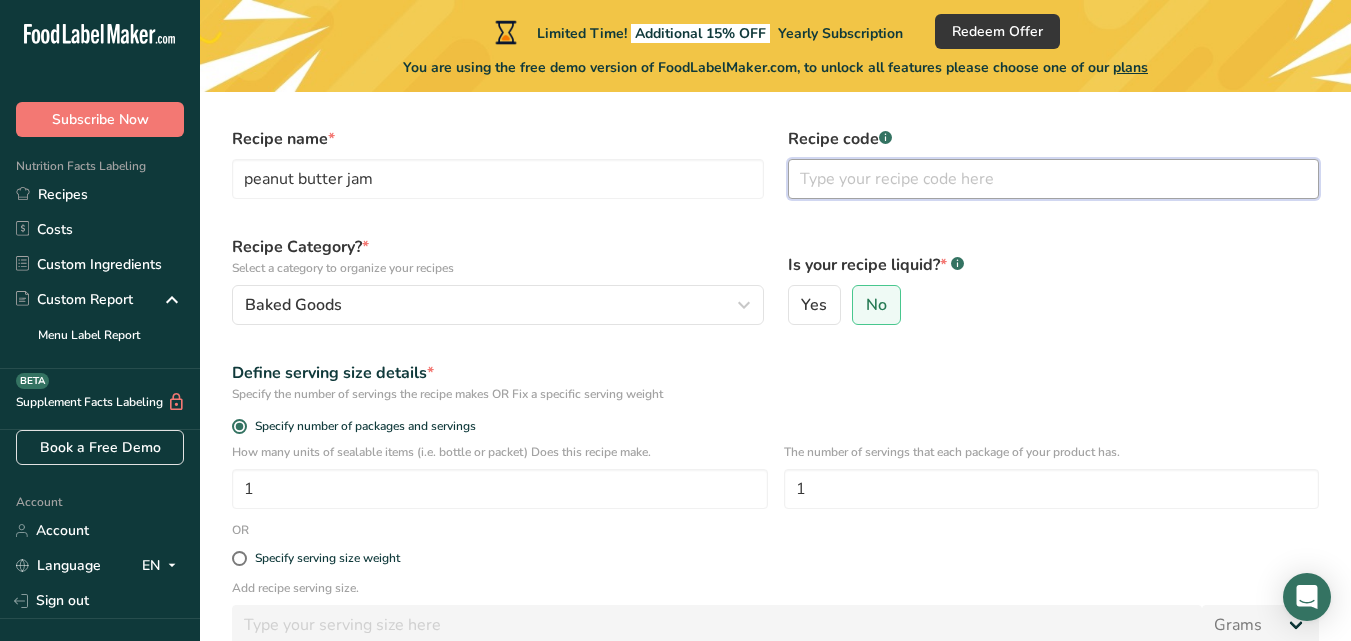 click at bounding box center [1054, 179] 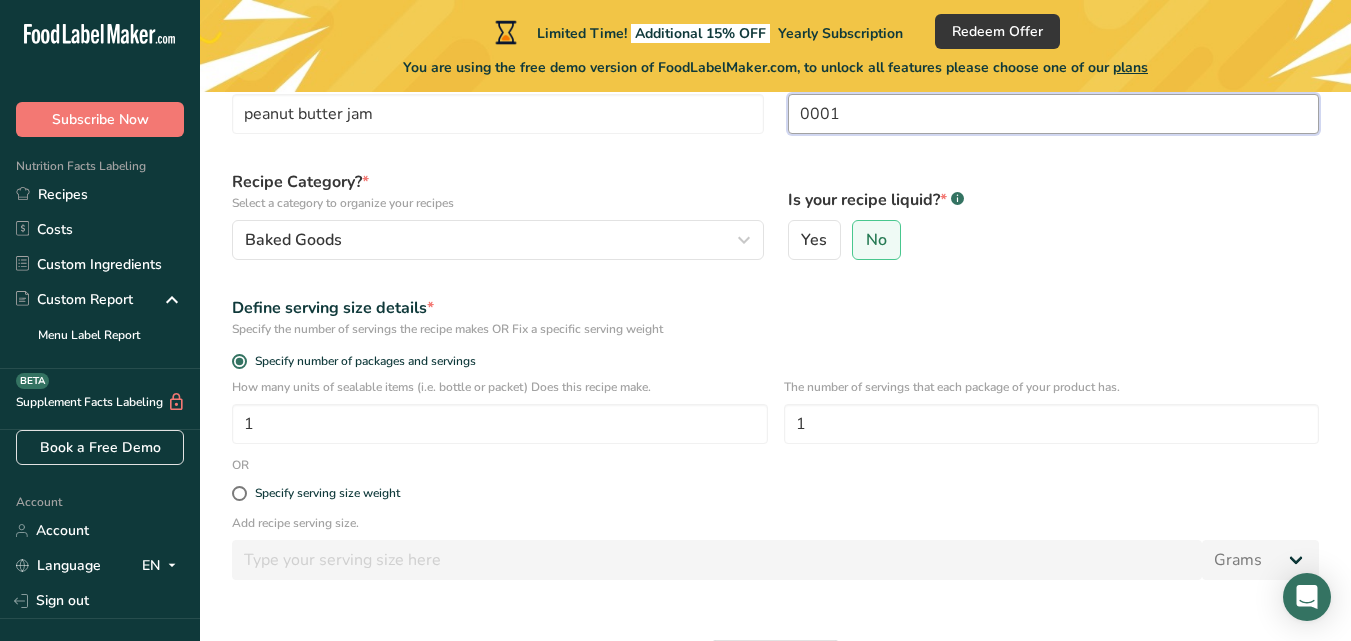scroll, scrollTop: 170, scrollLeft: 0, axis: vertical 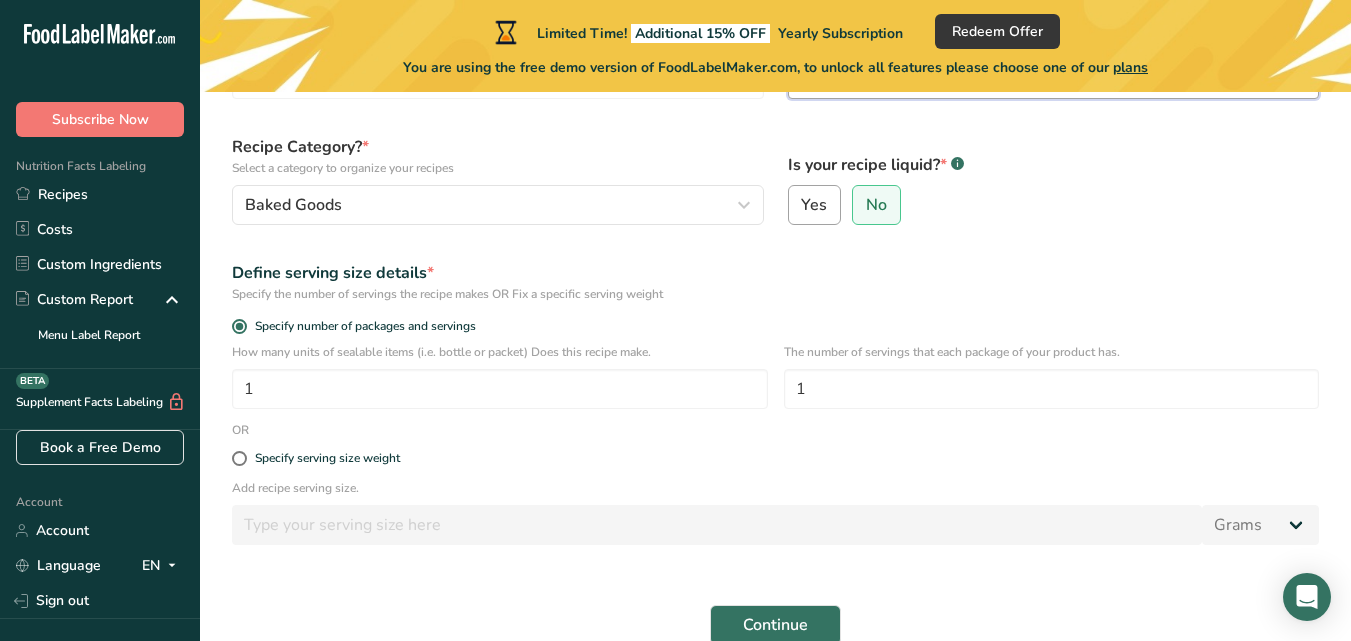 type on "0001" 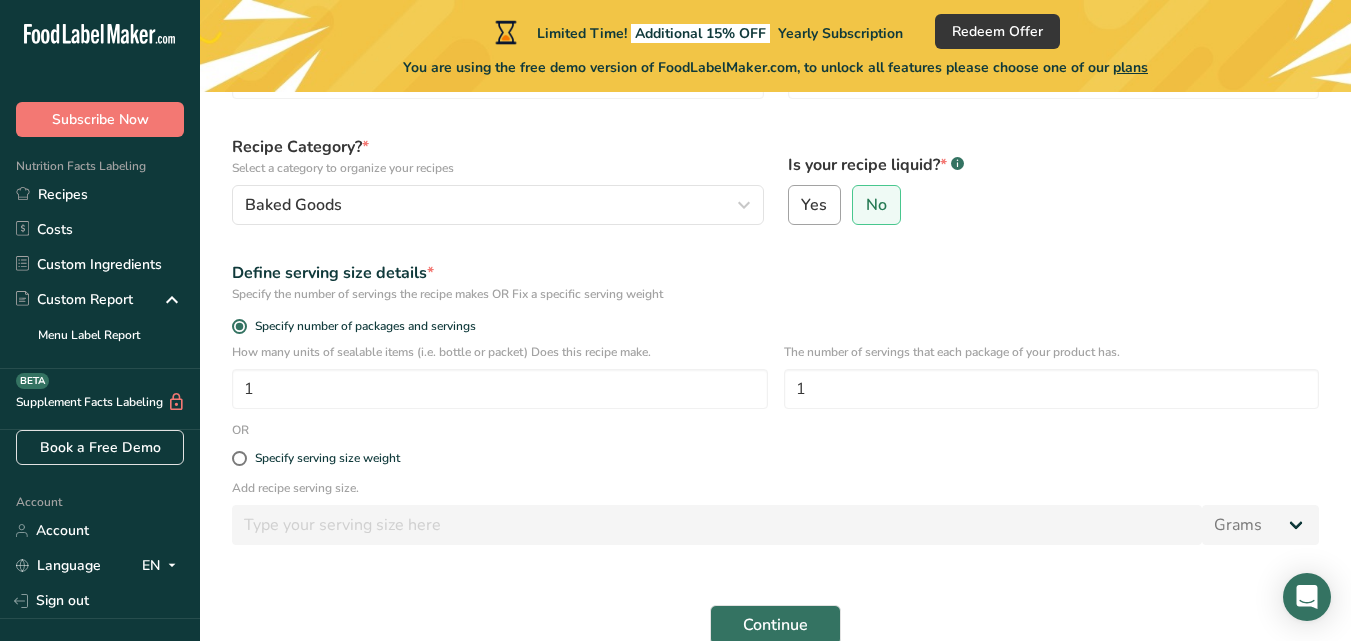 click on "Yes" at bounding box center [814, 205] 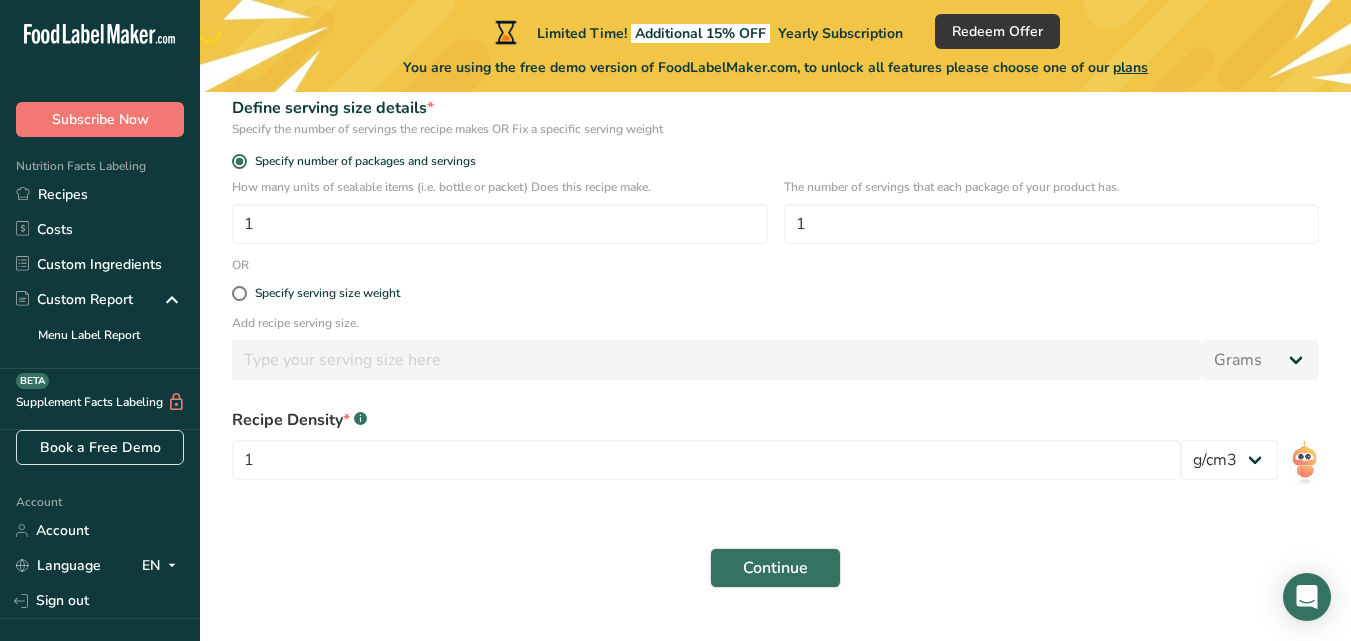 scroll, scrollTop: 370, scrollLeft: 0, axis: vertical 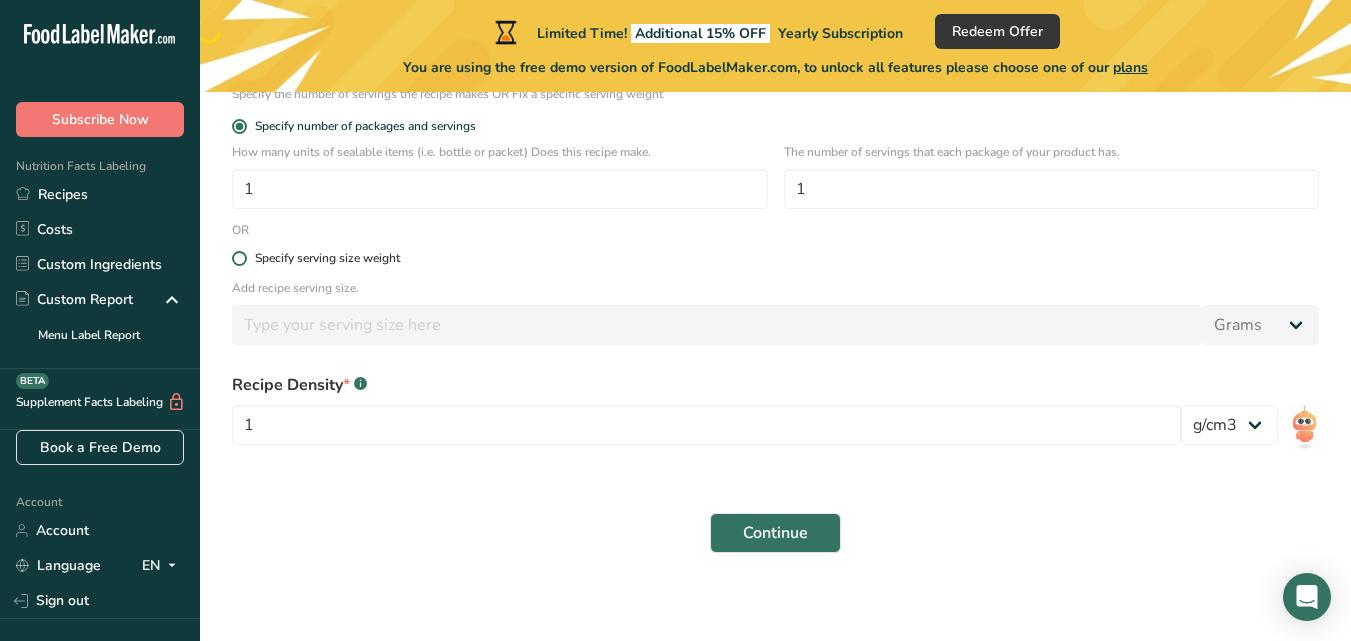 click at bounding box center (239, 258) 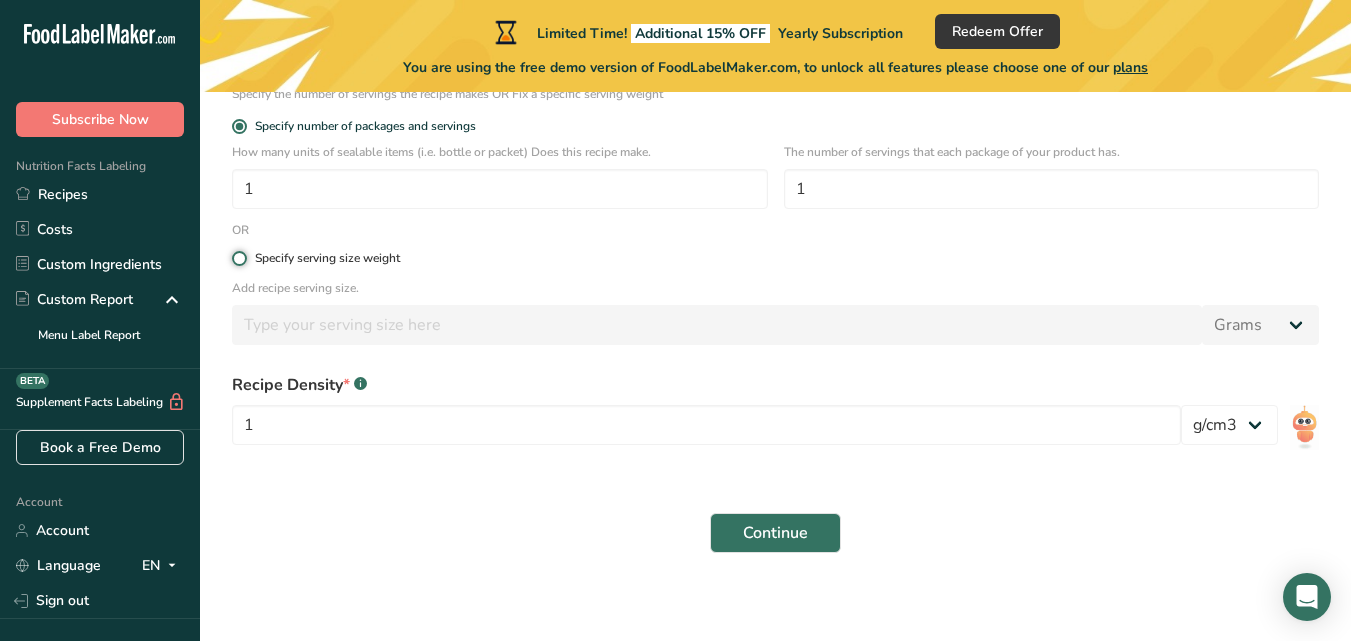 click on "Specify serving size weight" at bounding box center [238, 258] 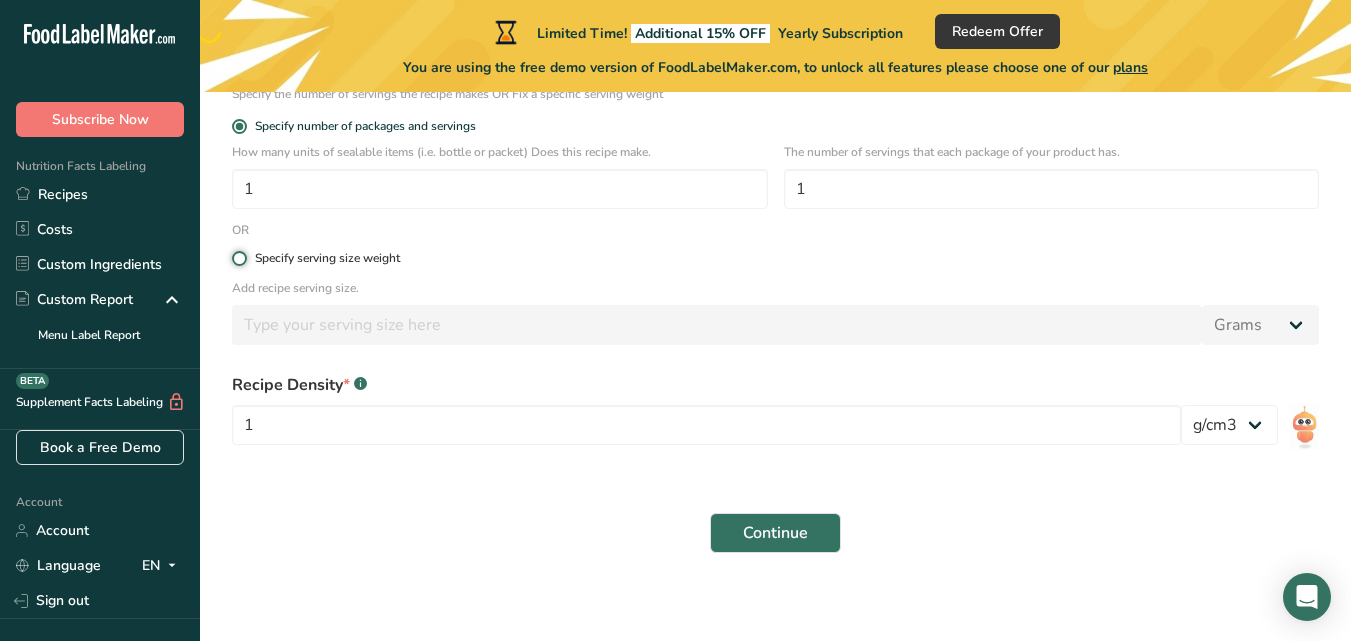 radio on "true" 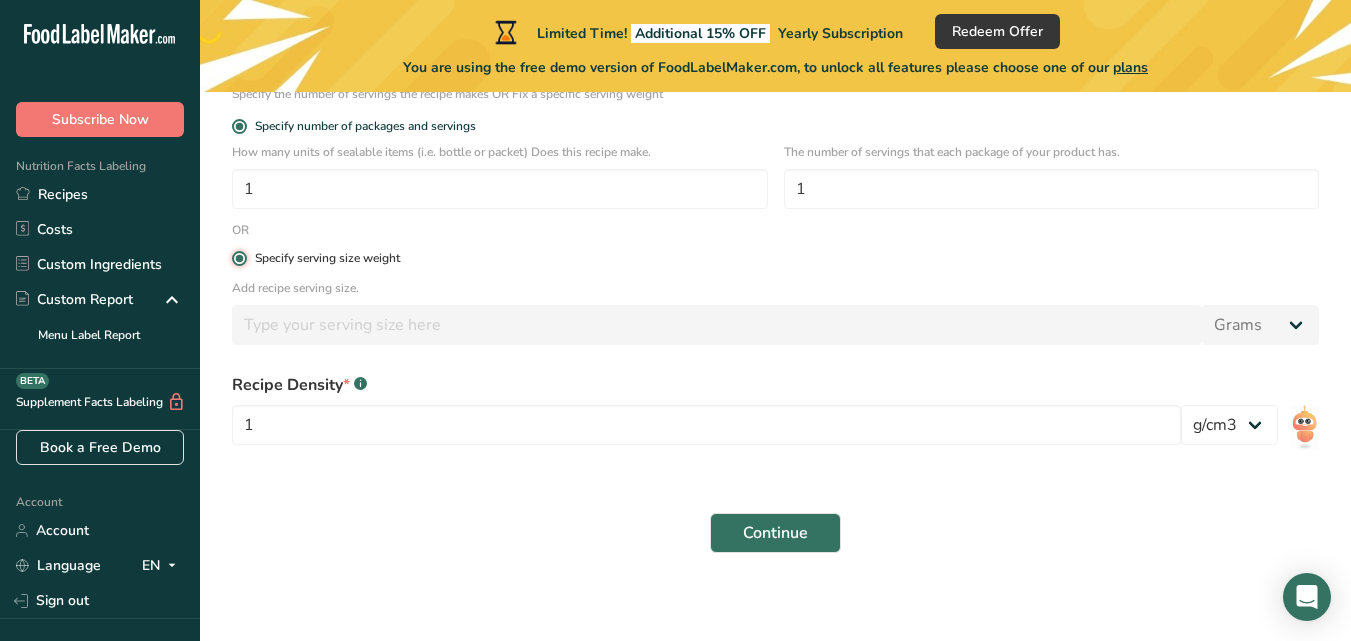 radio on "false" 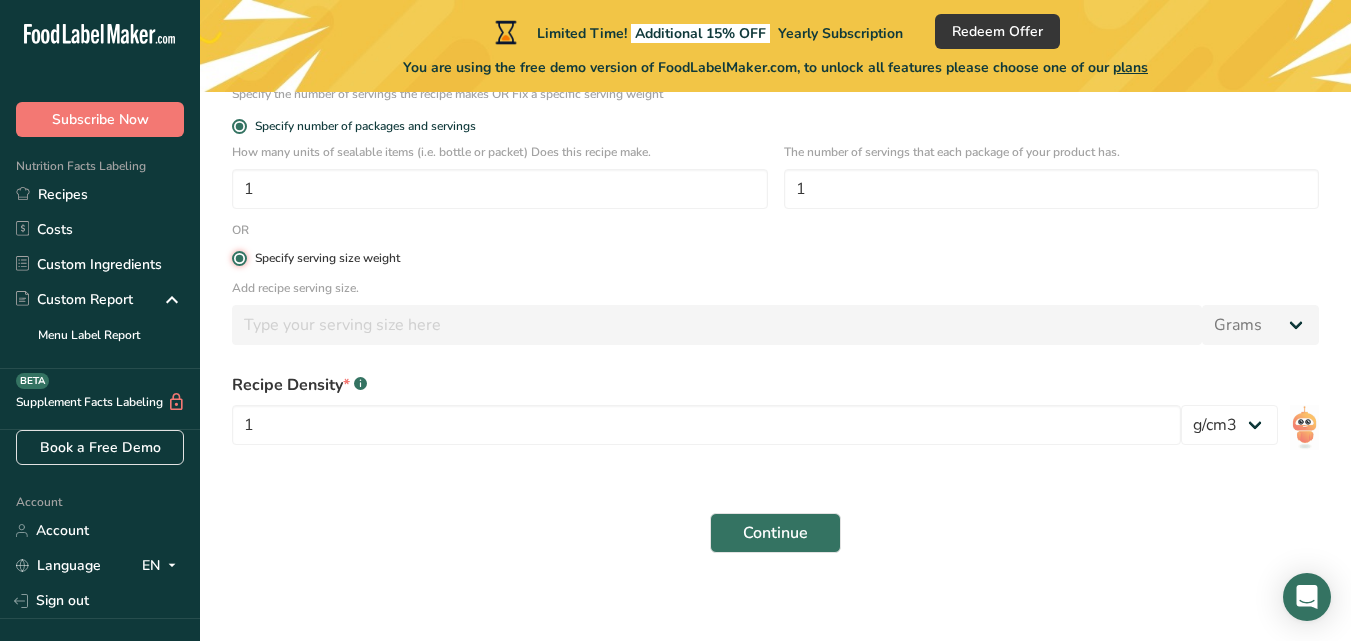 type 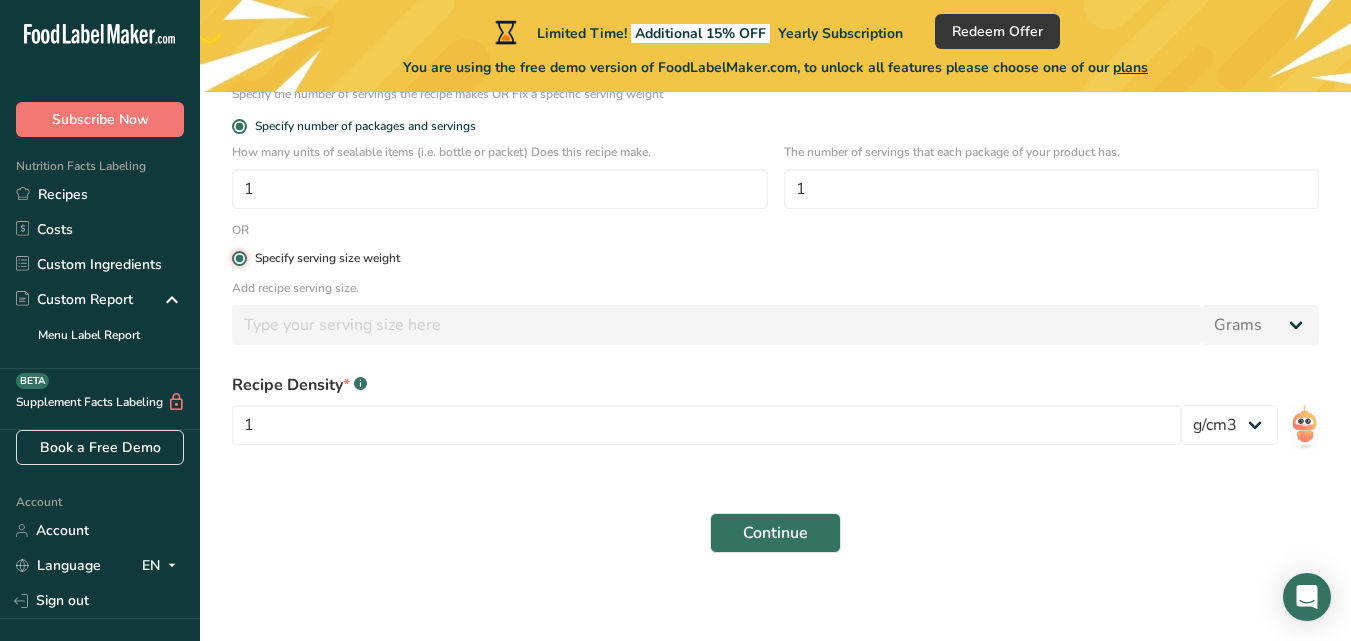 type 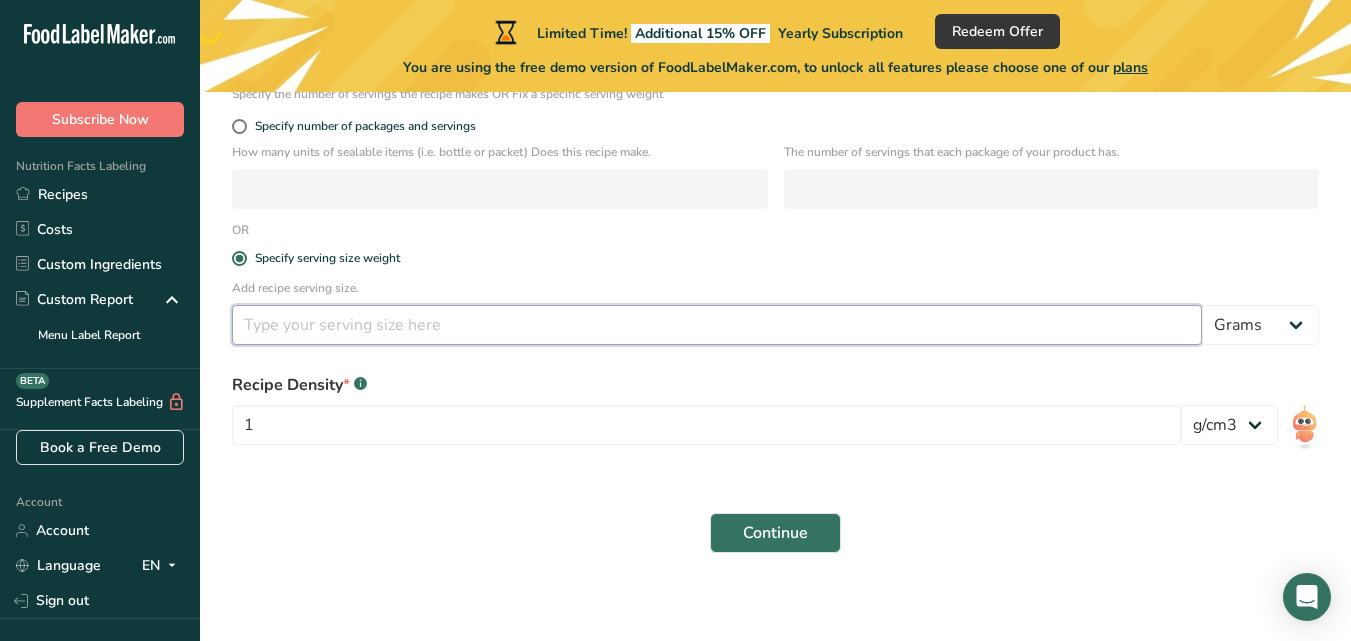 click at bounding box center [717, 325] 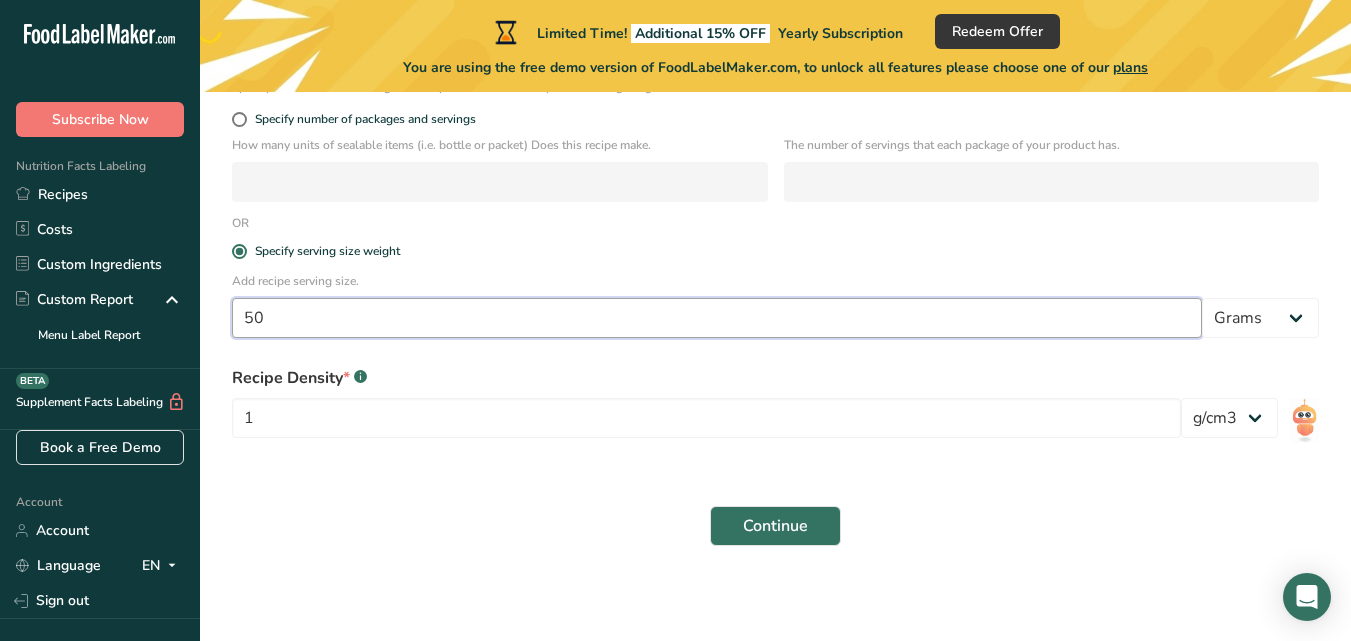 scroll, scrollTop: 378, scrollLeft: 0, axis: vertical 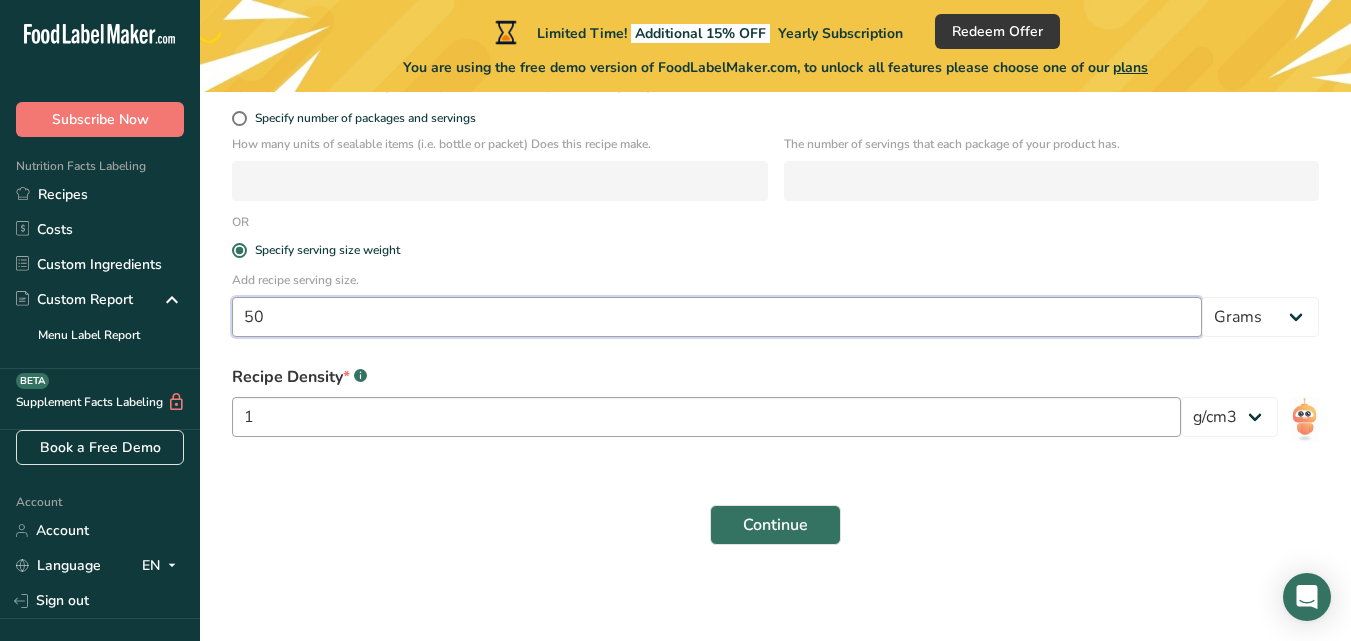 type on "50" 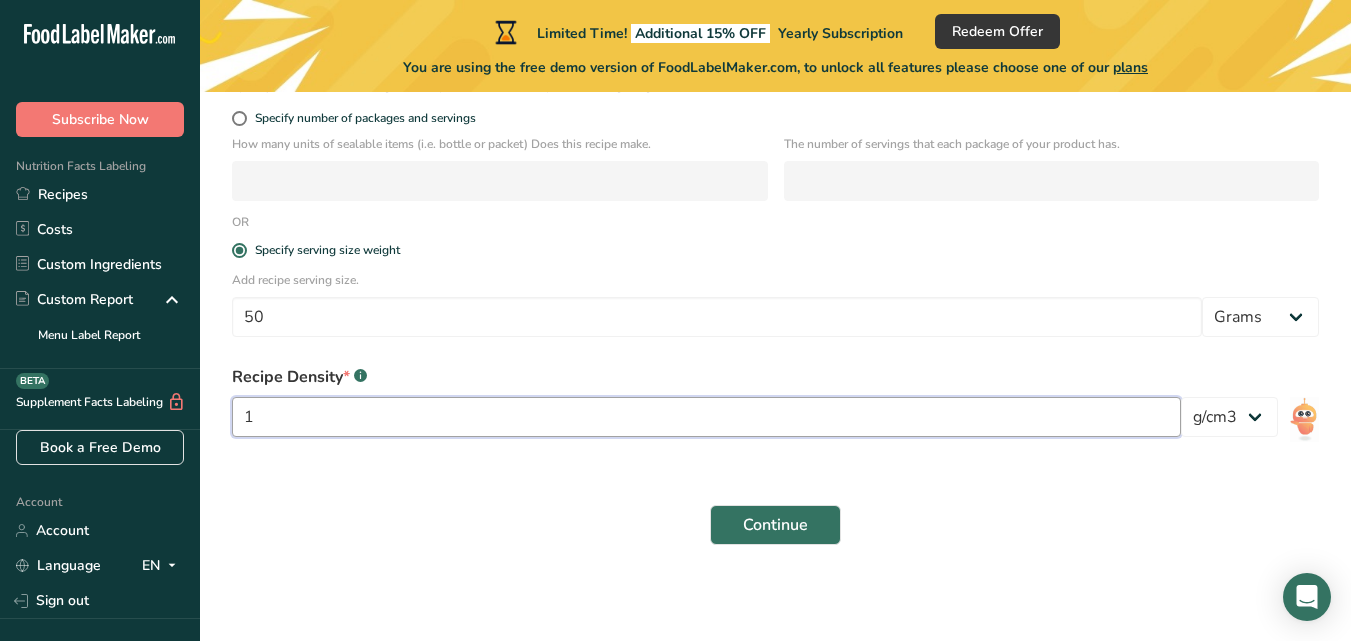 click on "1" at bounding box center [706, 417] 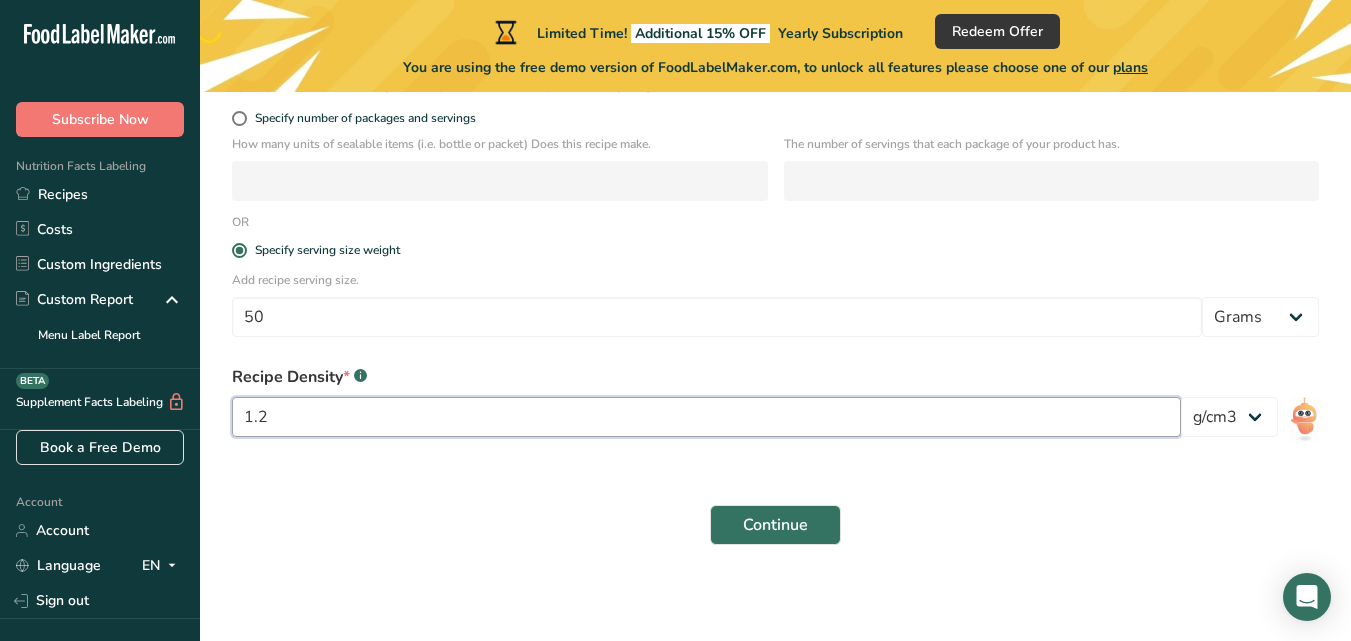 type on "1" 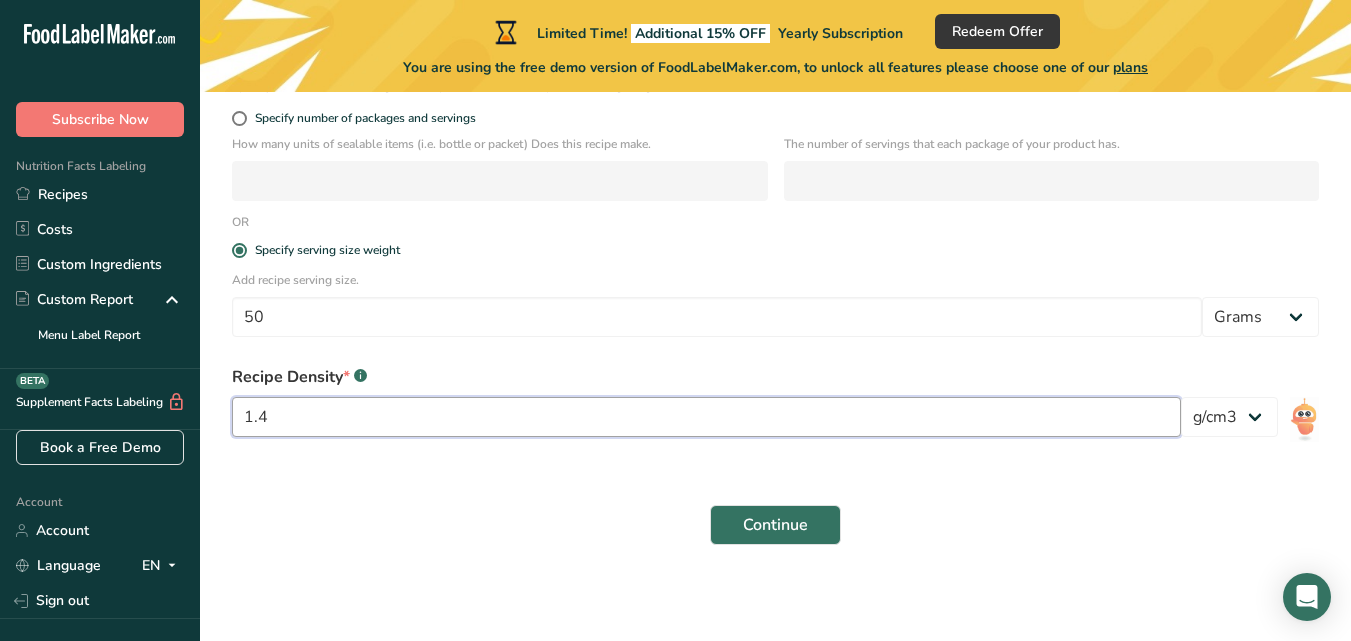 type on "1" 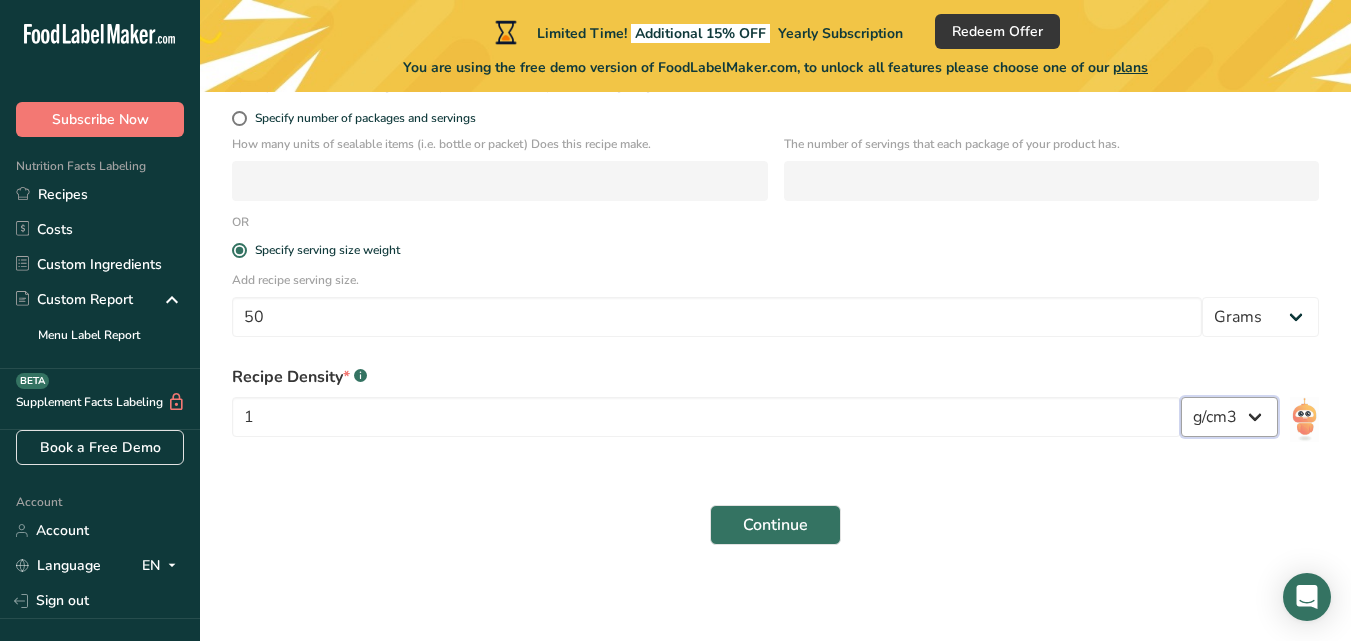click on "lb/ft3
g/cm3" at bounding box center (1229, 417) 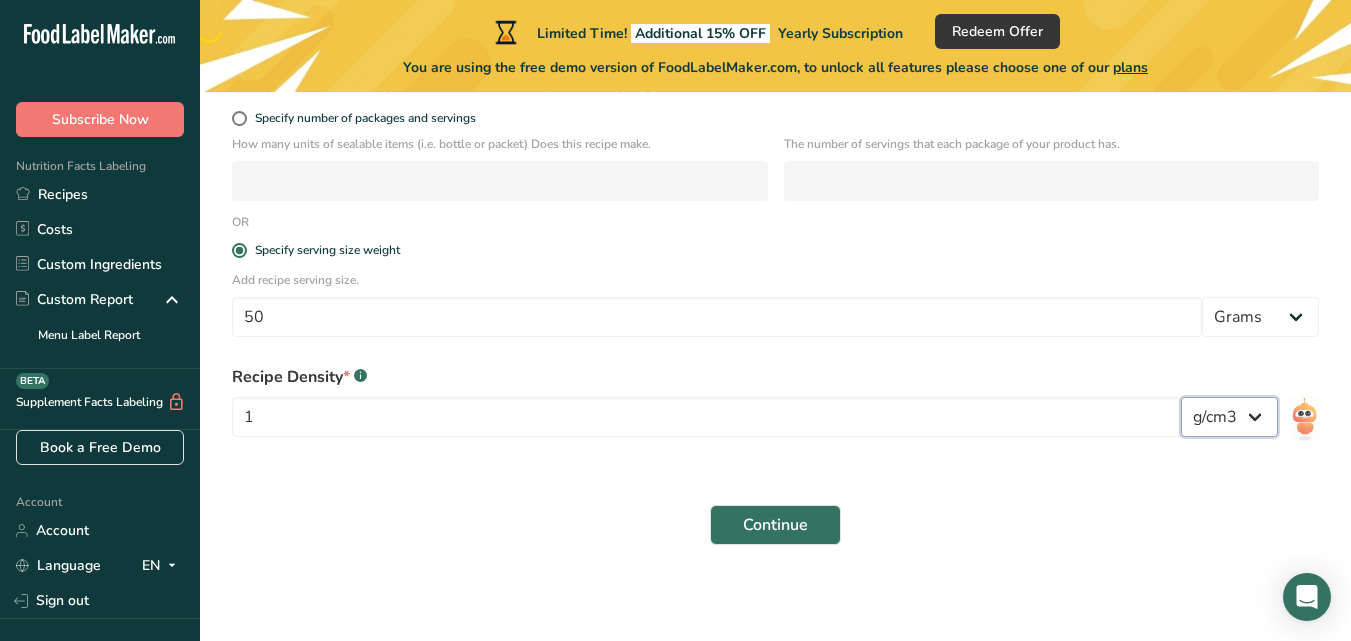 click on "lb/ft3
g/cm3" at bounding box center [1229, 417] 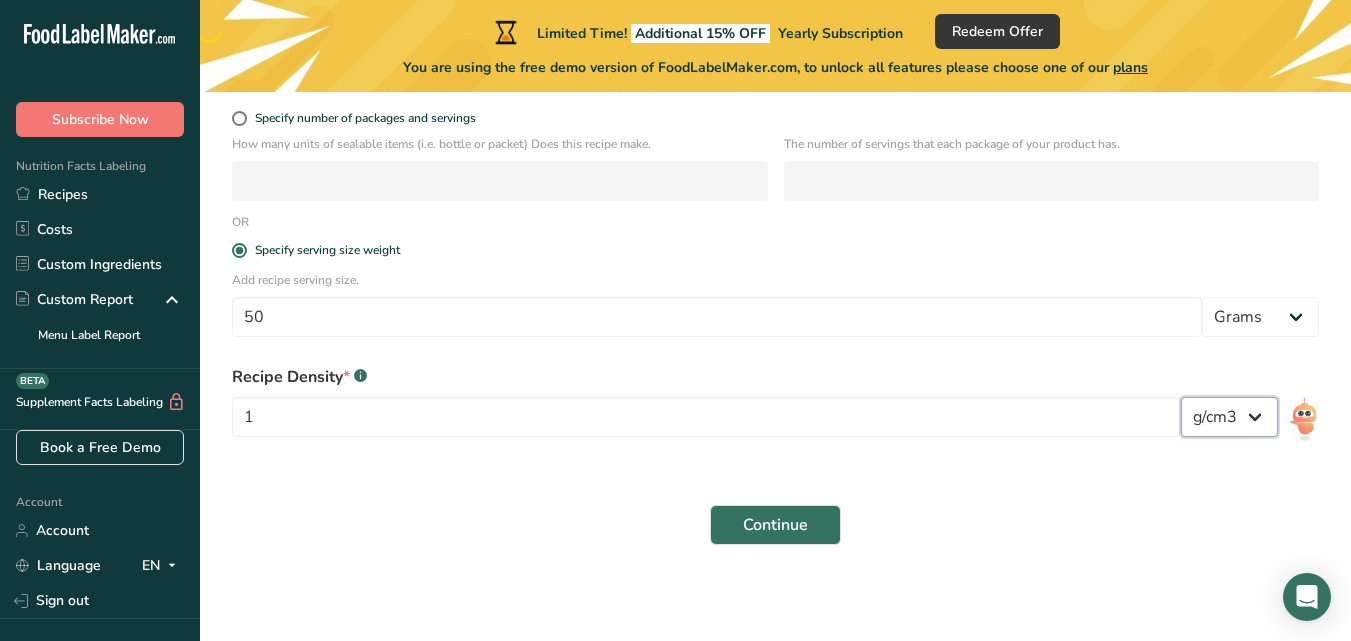 click on "lb/ft3
g/cm3" at bounding box center [1229, 417] 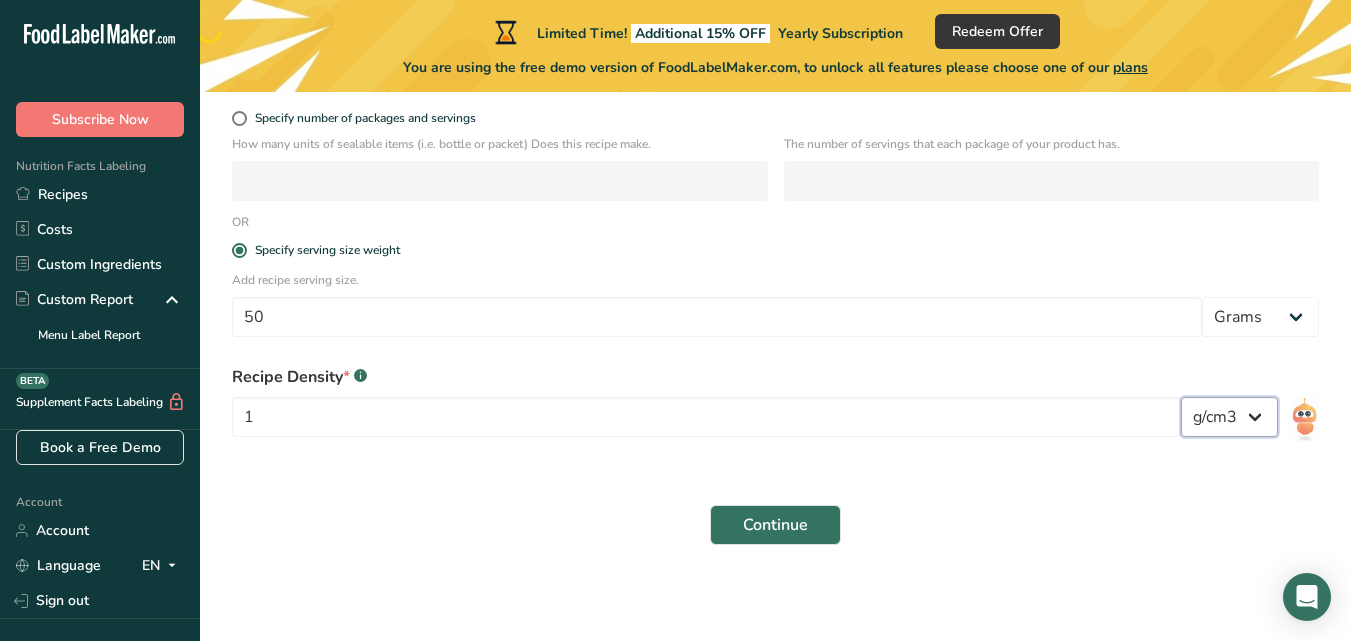 click on "lb/ft3
g/cm3" at bounding box center (1229, 417) 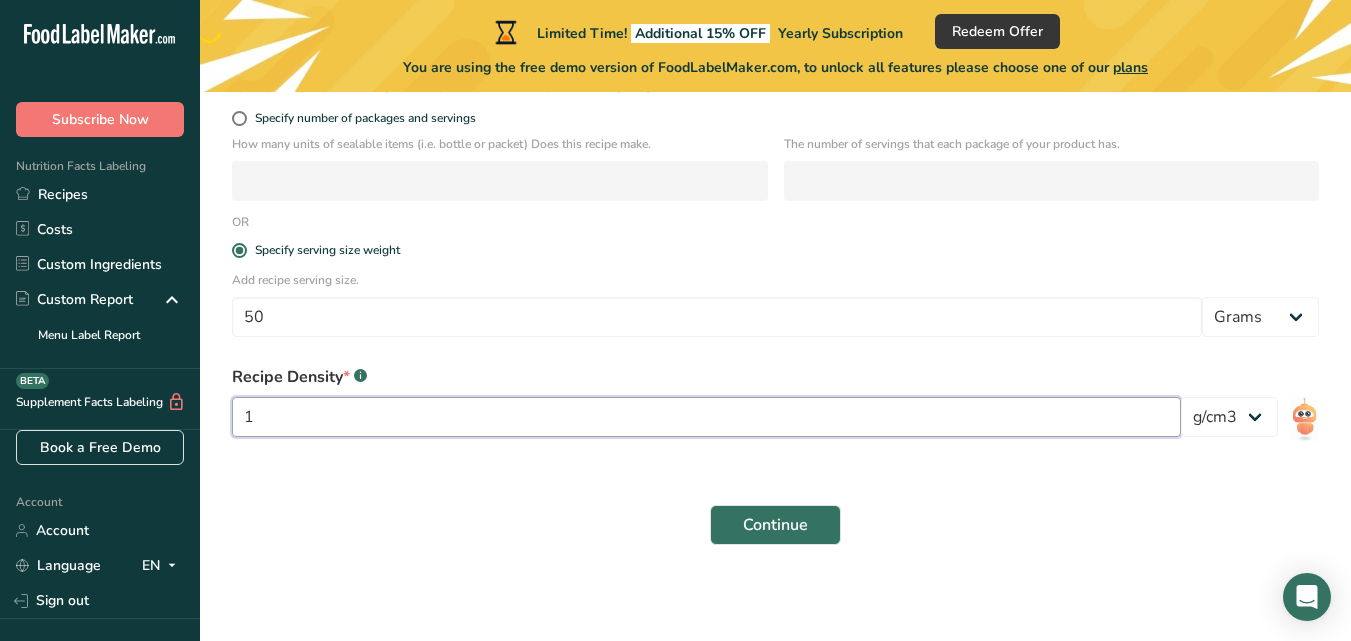 click on "1" at bounding box center [706, 417] 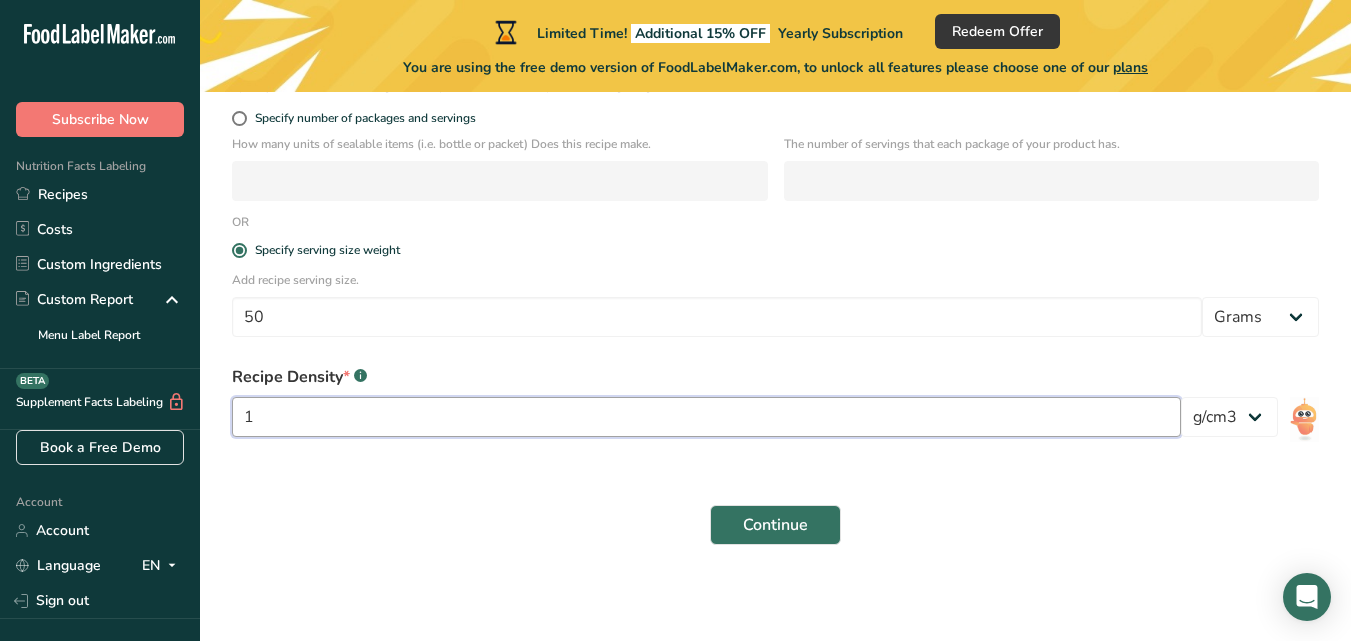 drag, startPoint x: 259, startPoint y: 419, endPoint x: 221, endPoint y: 419, distance: 38 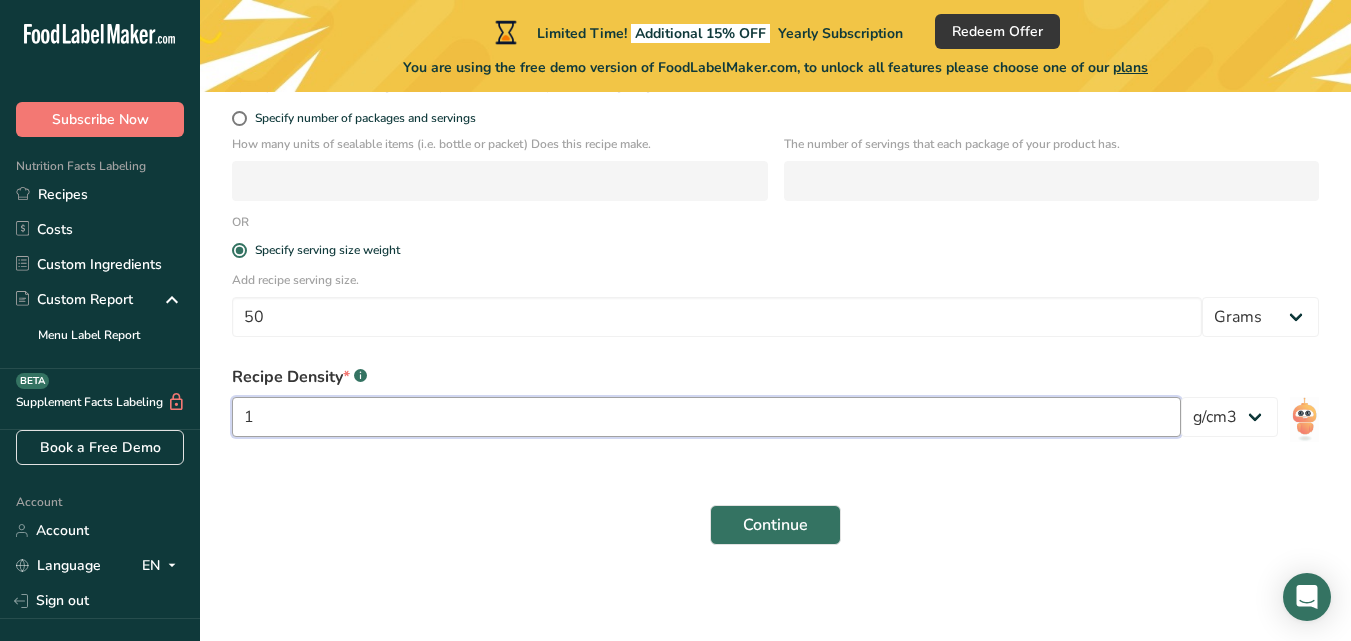 click on "Recipe Density *   .a-a{fill:#347362;}.b-a{fill:#fff;}           1
lb/ft3
g/cm3" at bounding box center [775, 407] 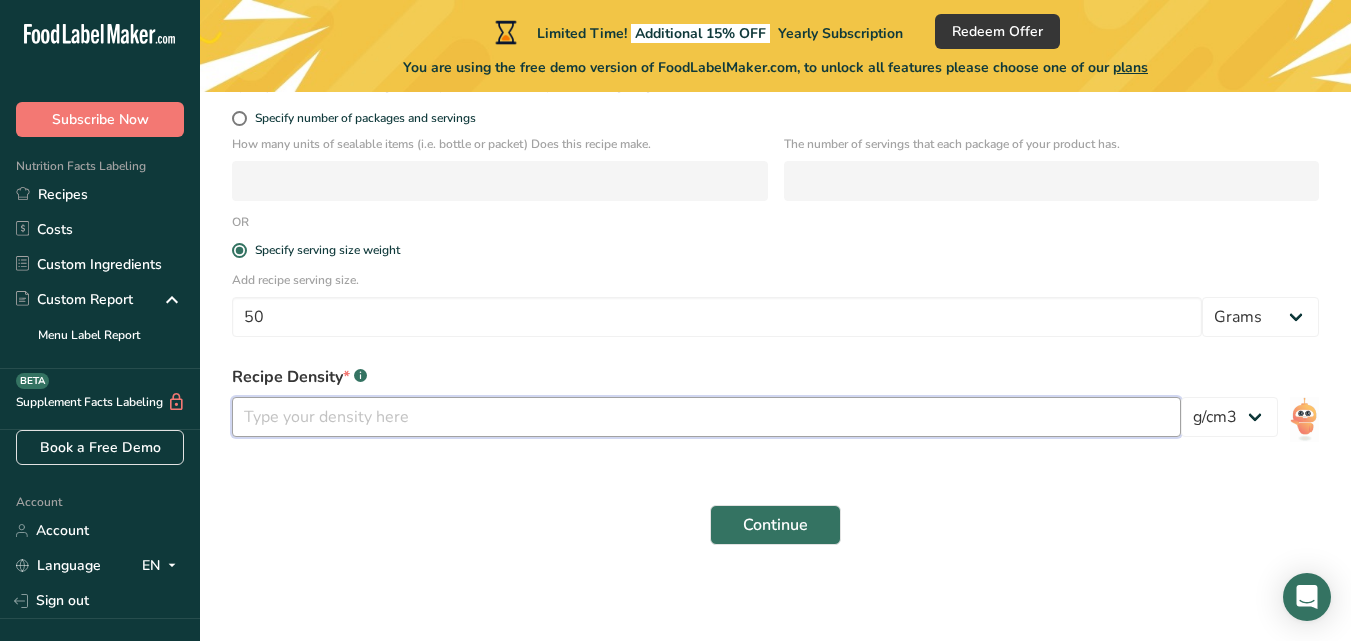 type 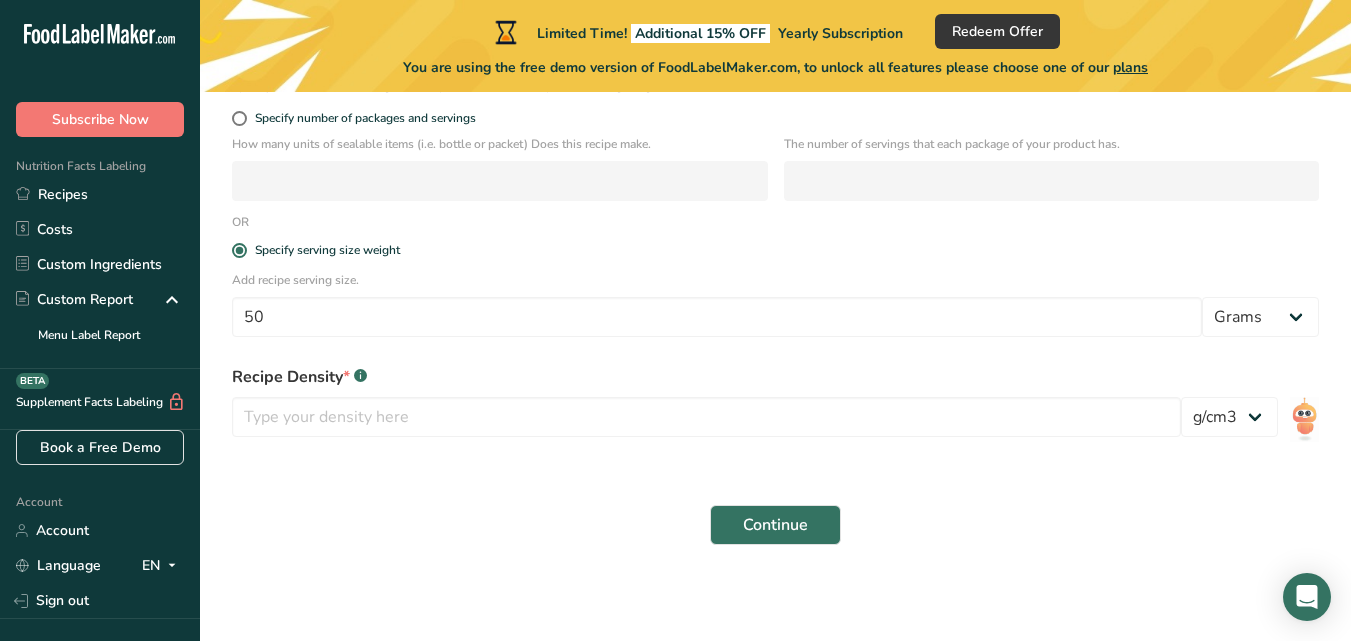 click on "Recipe name *   peanut butter jam
Recipe code
.a-a{fill:#347362;}.b-a{fill:#fff;}           0001
Recipe Category? *
Select a category to organize your recipes
Baked Goods
Standard Categories
Custom Categories
.a-a{fill:#347362;}.b-a{fill:#fff;}
Baked Goods
Beverages
Confectionery
Cooked Meals, Salads, & Sauces
Dairy
Snacks
Add New Category
Is your recipe liquid? *   .a-a{fill:#347362;}.b-a{fill:#fff;}           Yes   No
Define serving size details *
Specify the number of servings the recipe makes OR Fix a specific serving weight
Specify number of packages and servings
OR
[NUMBER]" at bounding box center (775, 182) 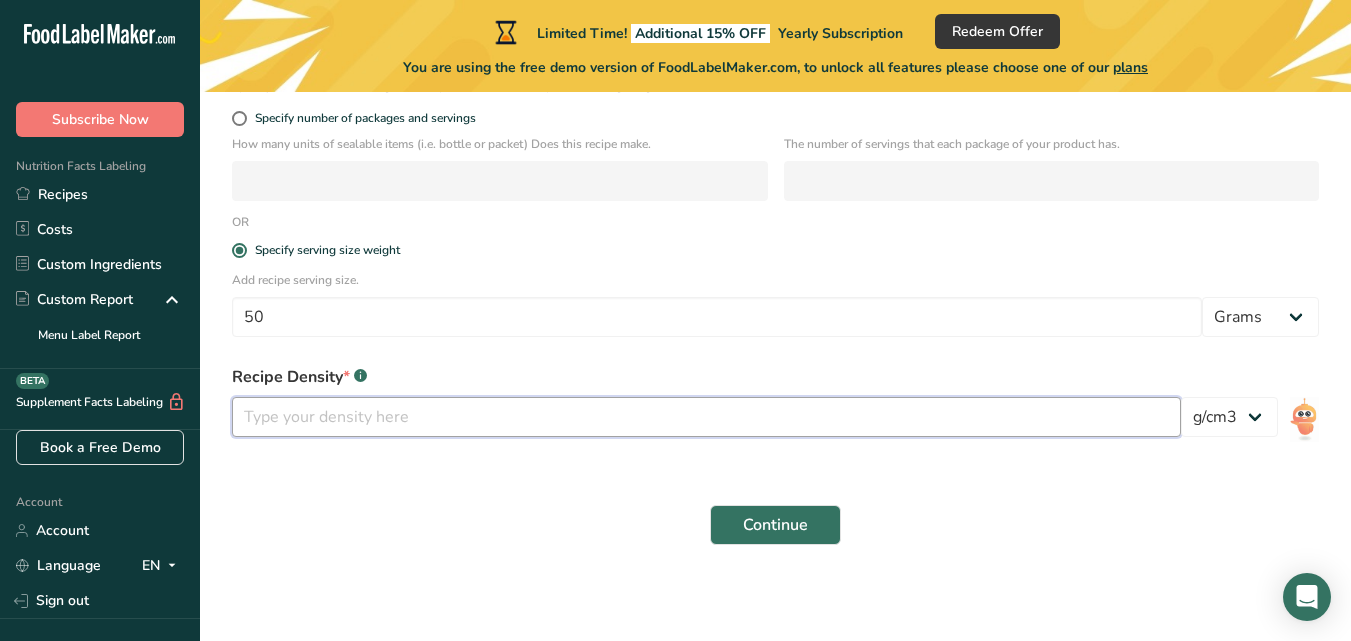 click at bounding box center [706, 417] 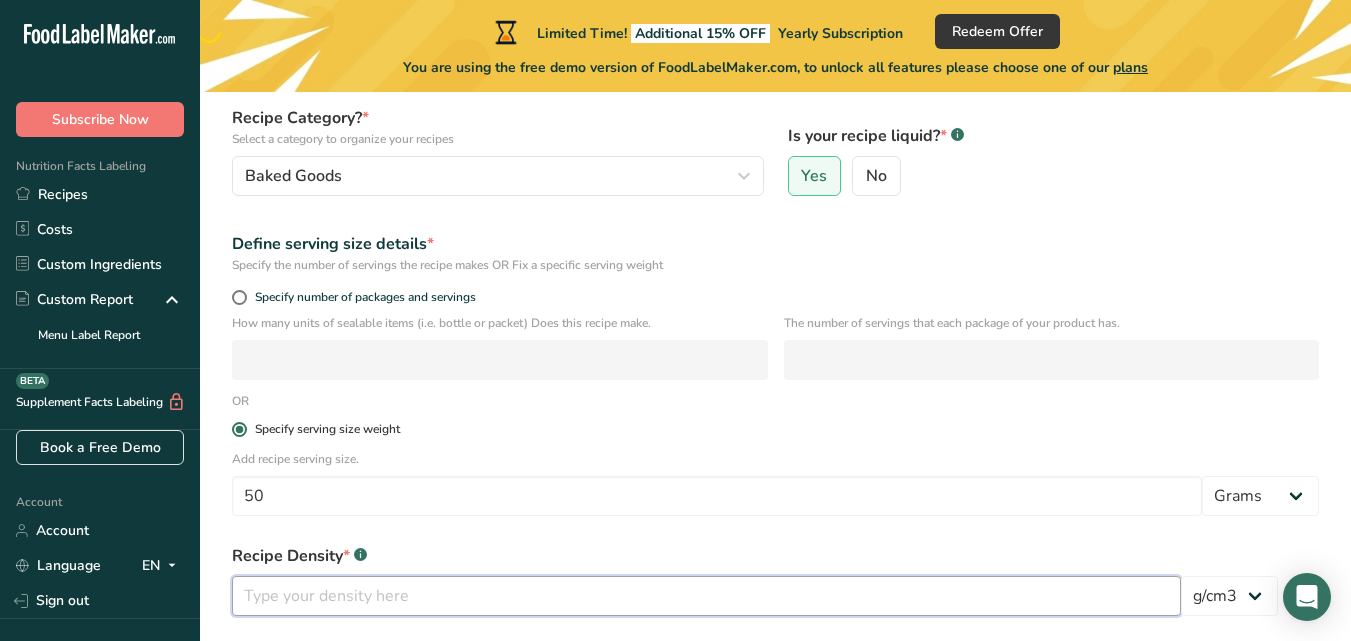 scroll, scrollTop: 200, scrollLeft: 0, axis: vertical 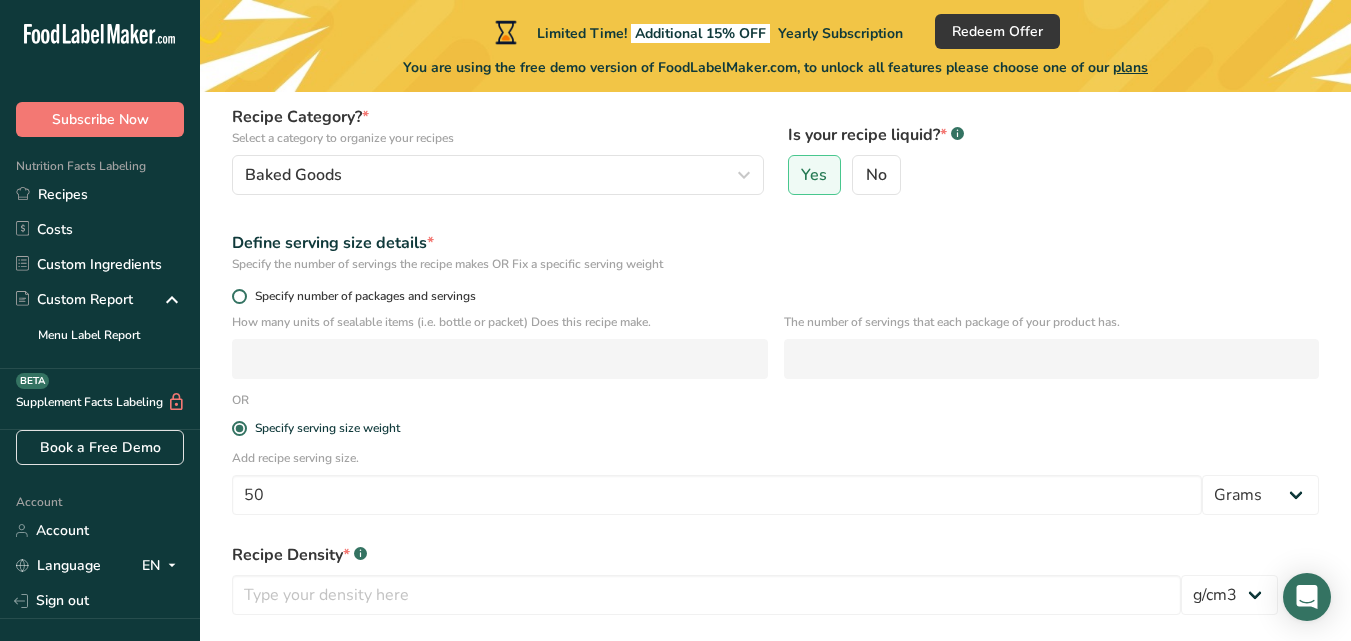 click on "Specify number of packages and servings" at bounding box center (361, 296) 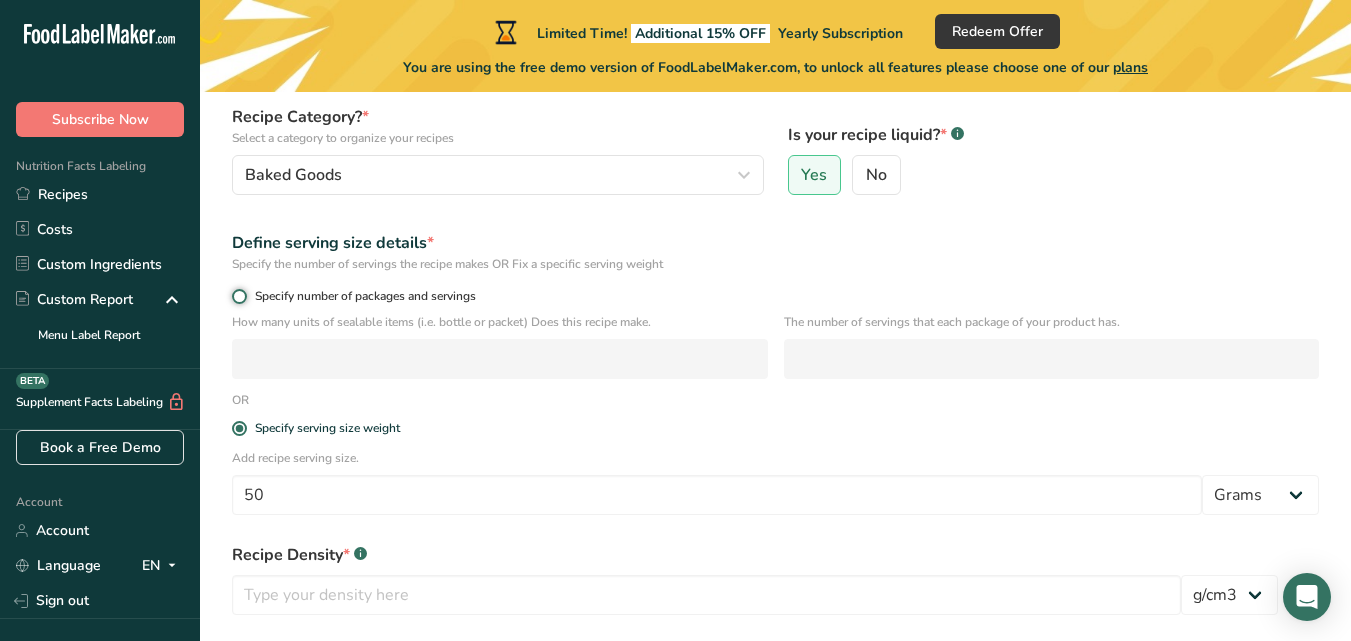click on "Specify number of packages and servings" at bounding box center (238, 296) 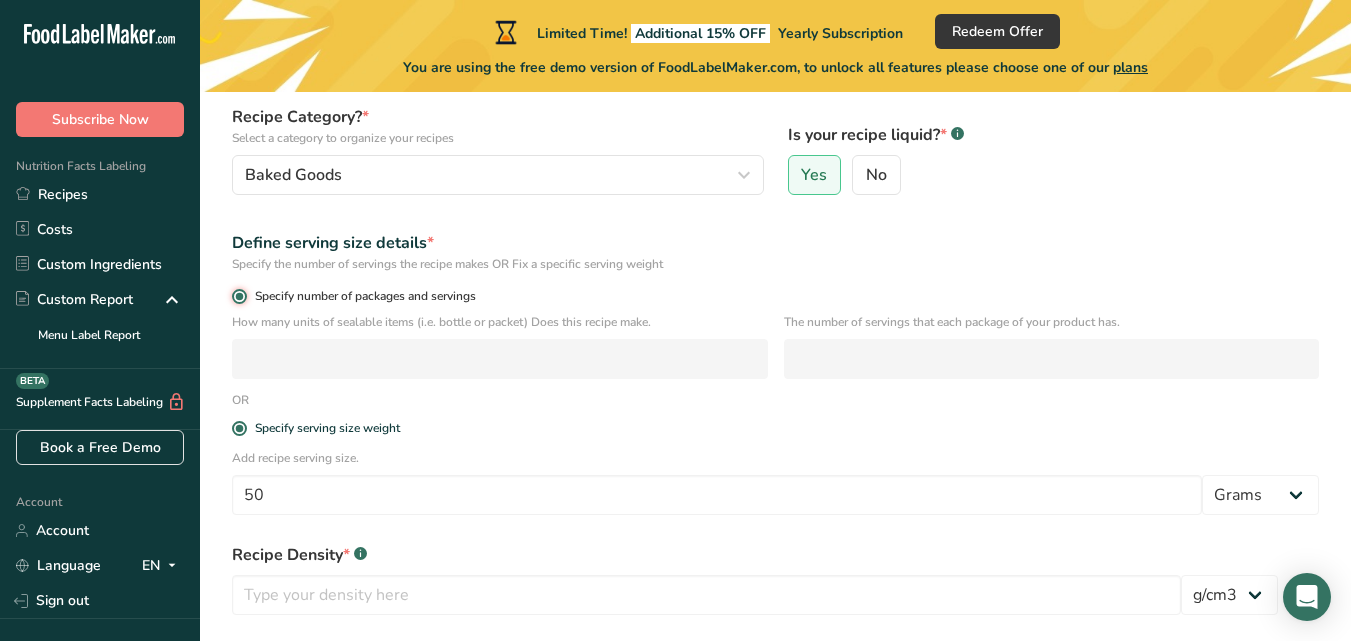 radio on "false" 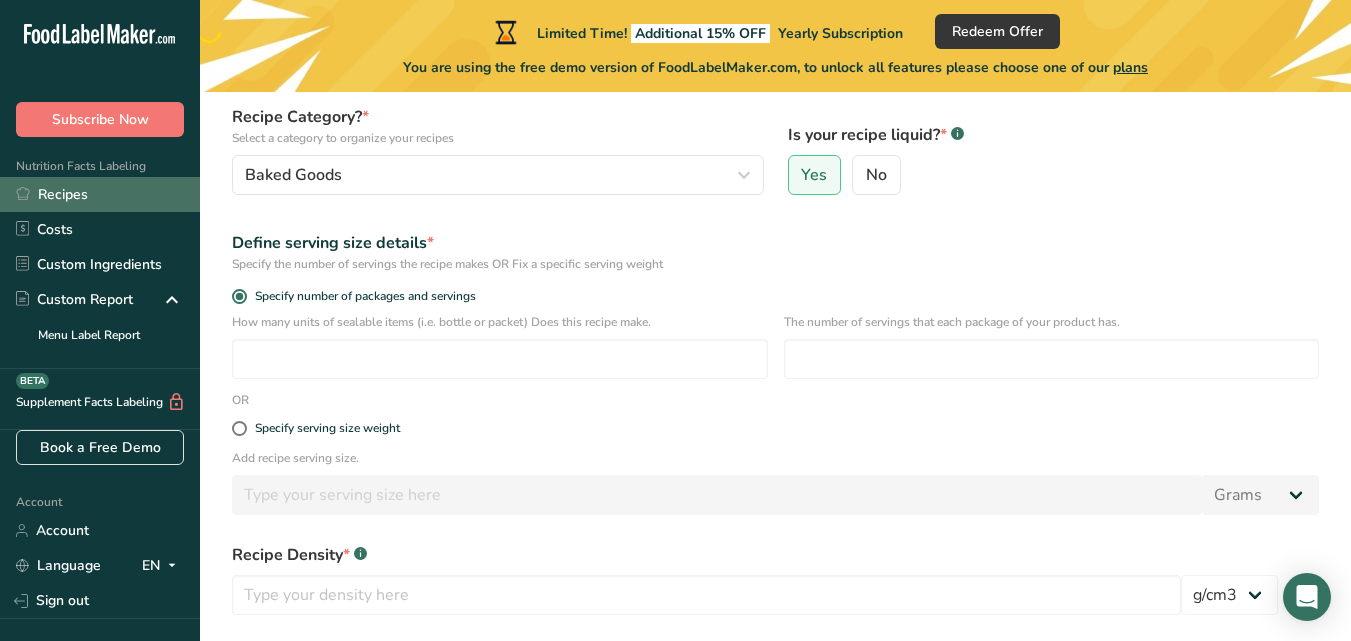 click on "Recipes" at bounding box center [100, 194] 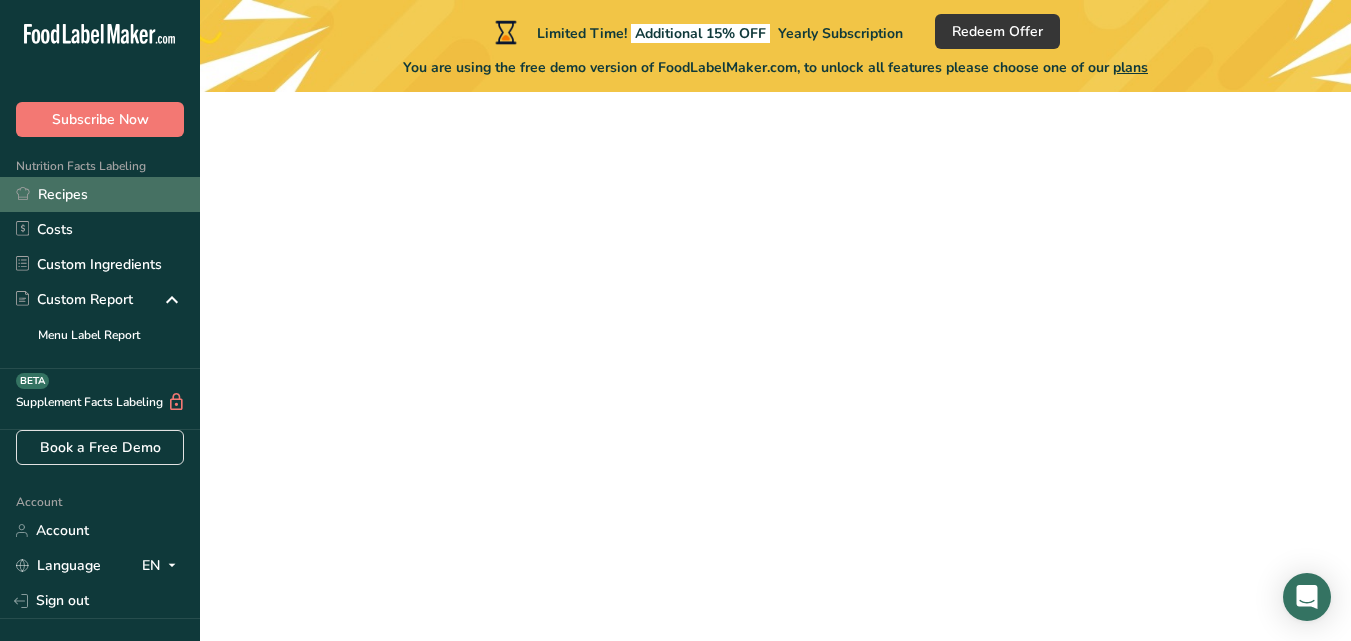scroll, scrollTop: 0, scrollLeft: 0, axis: both 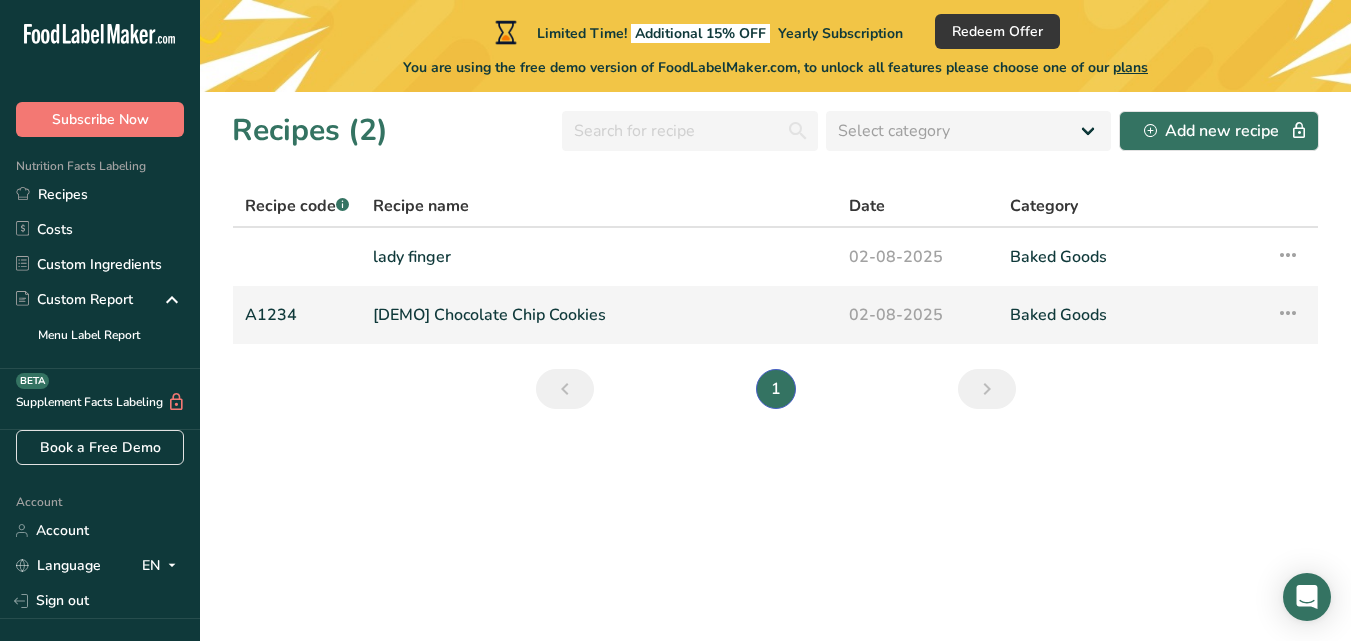 click on "A1234" at bounding box center (297, 315) 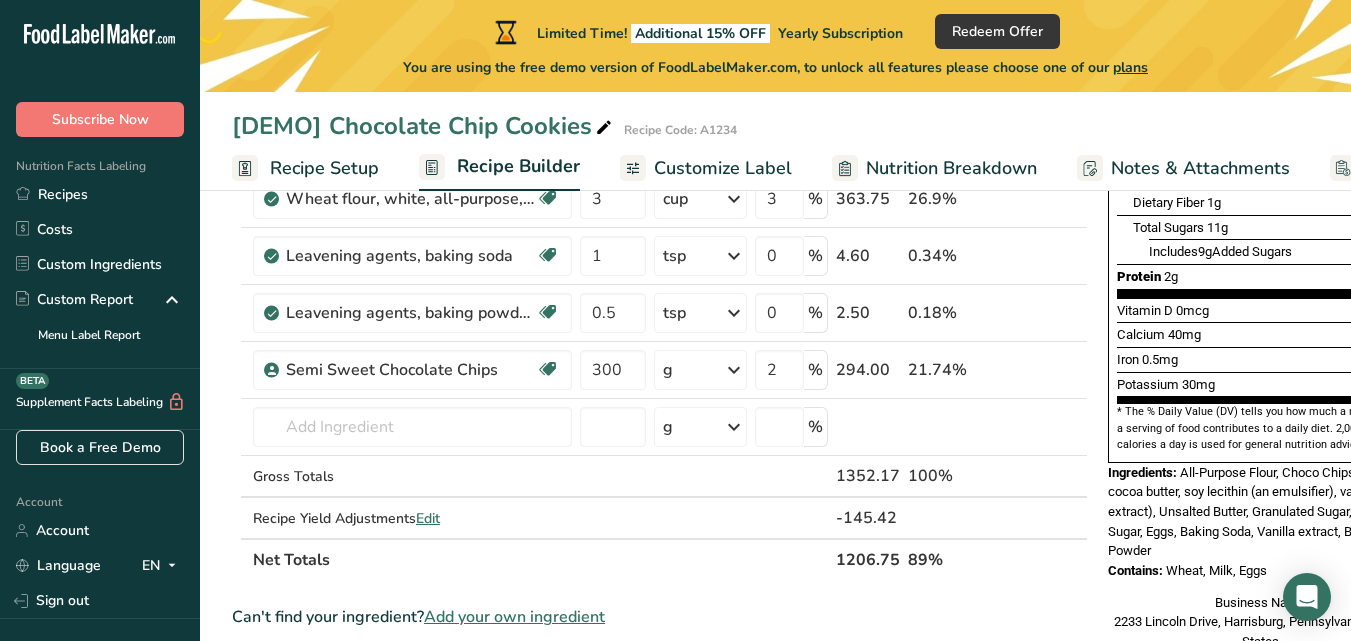 scroll, scrollTop: 500, scrollLeft: 0, axis: vertical 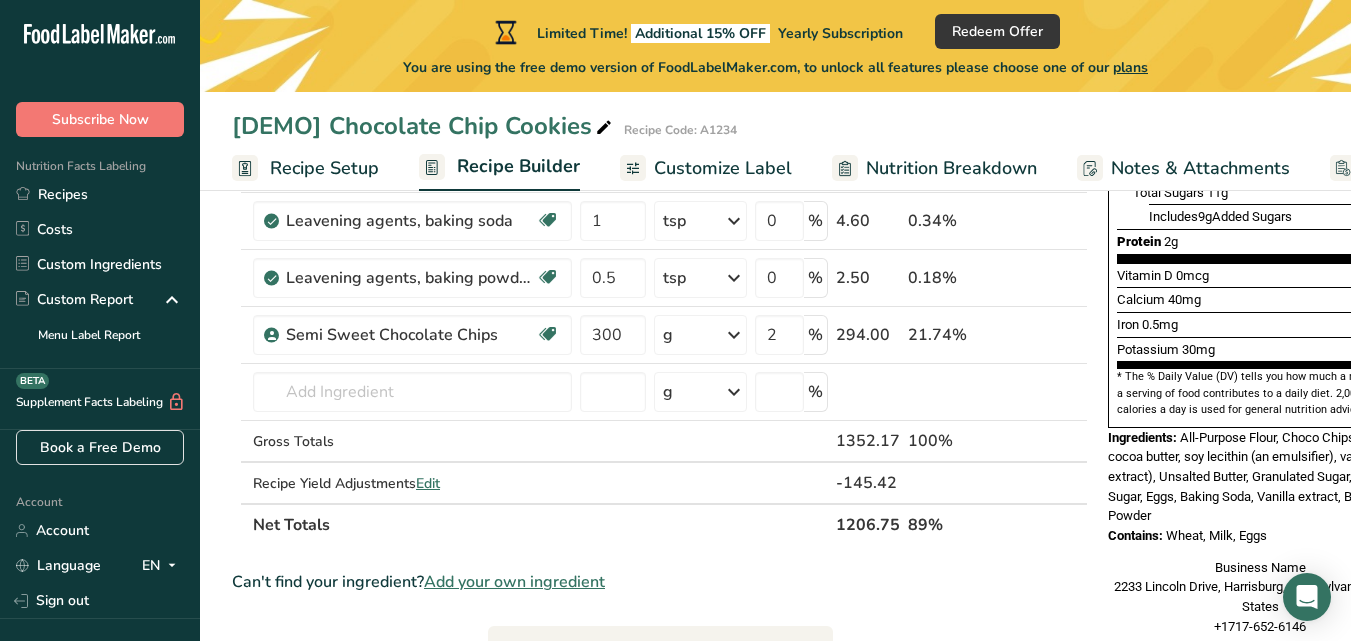drag, startPoint x: 816, startPoint y: 632, endPoint x: 1032, endPoint y: 625, distance: 216.1134 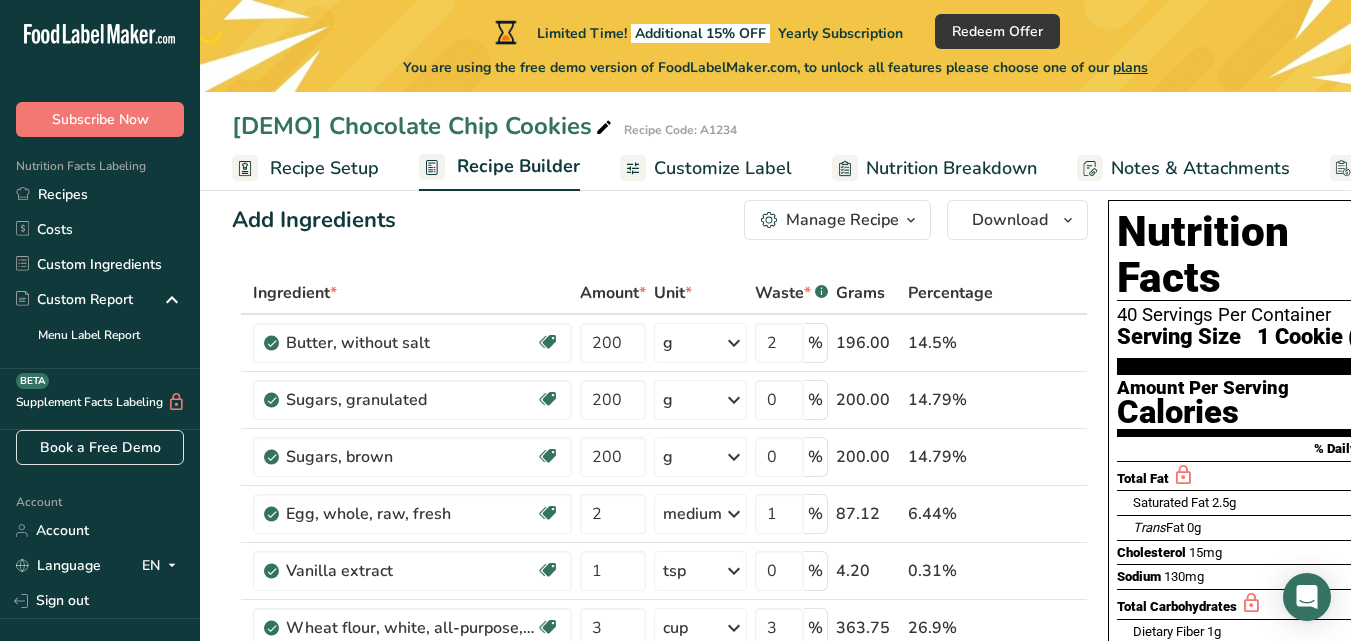 scroll, scrollTop: 0, scrollLeft: 0, axis: both 